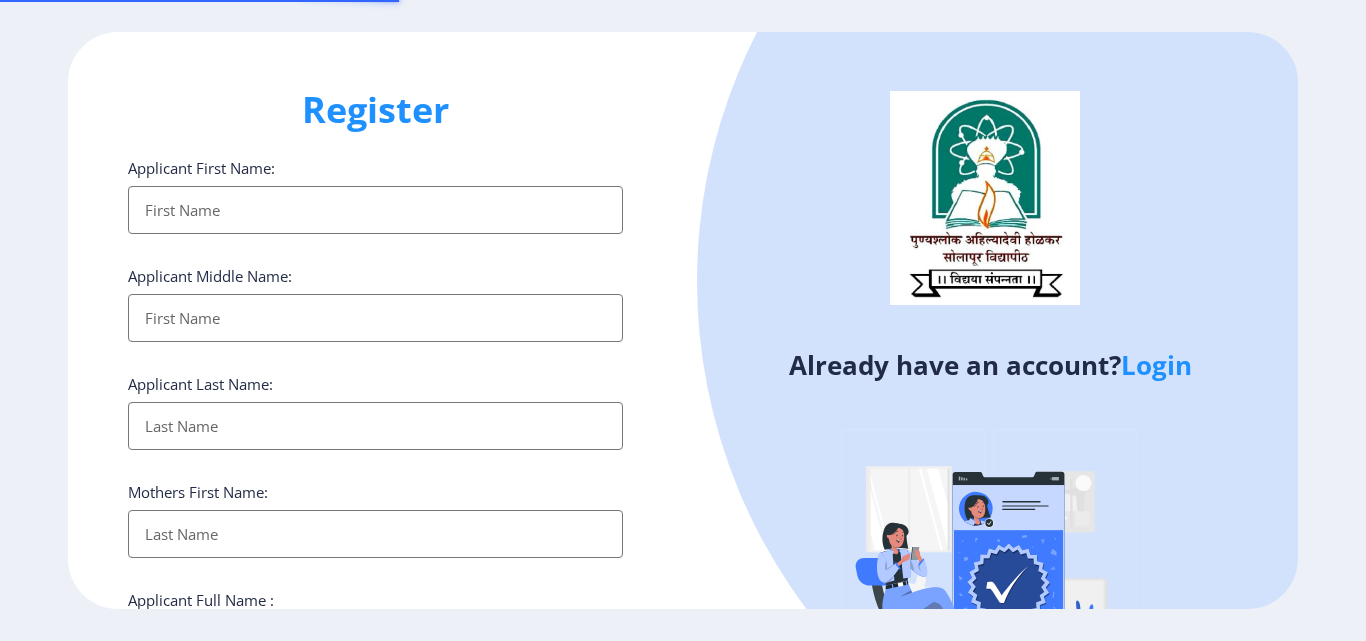 select 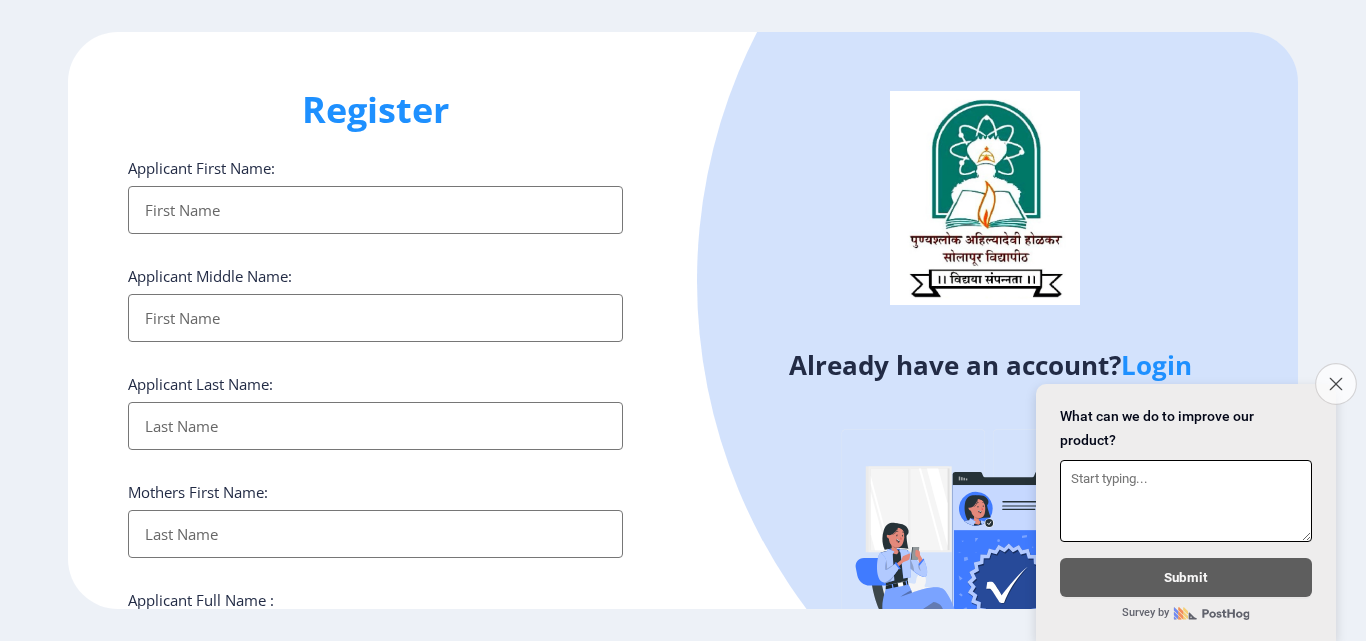 click on "Close survey" 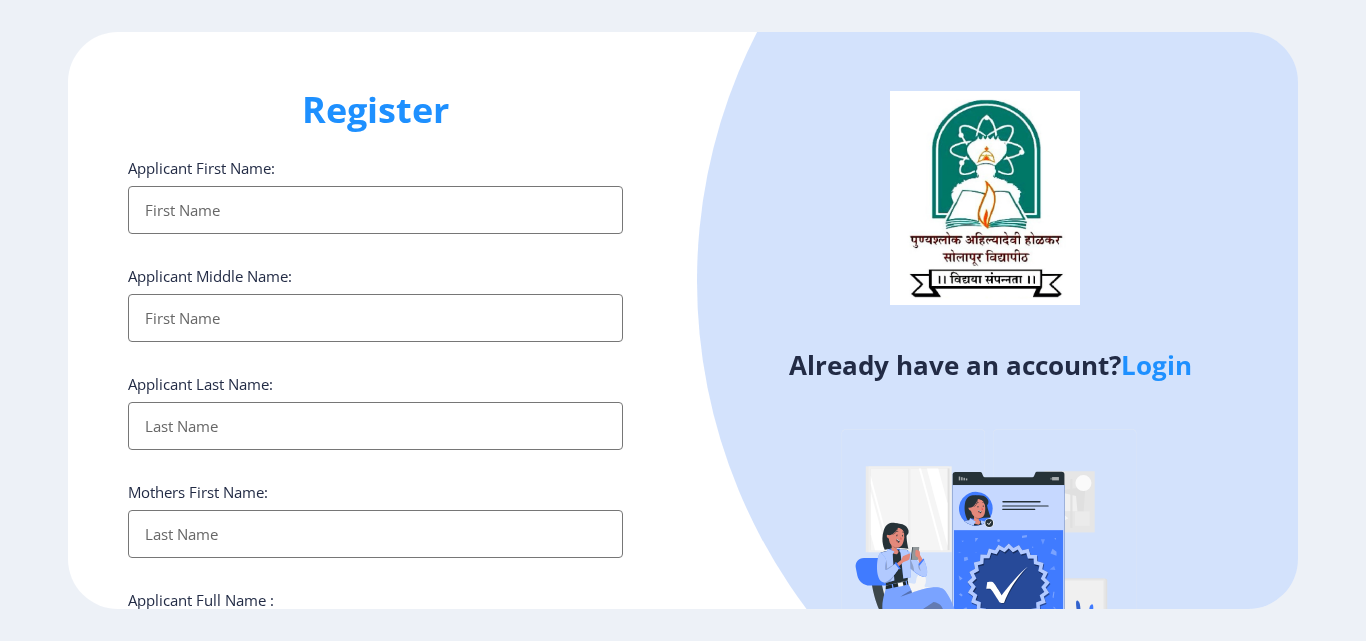 click on "Already have an account?  Login" 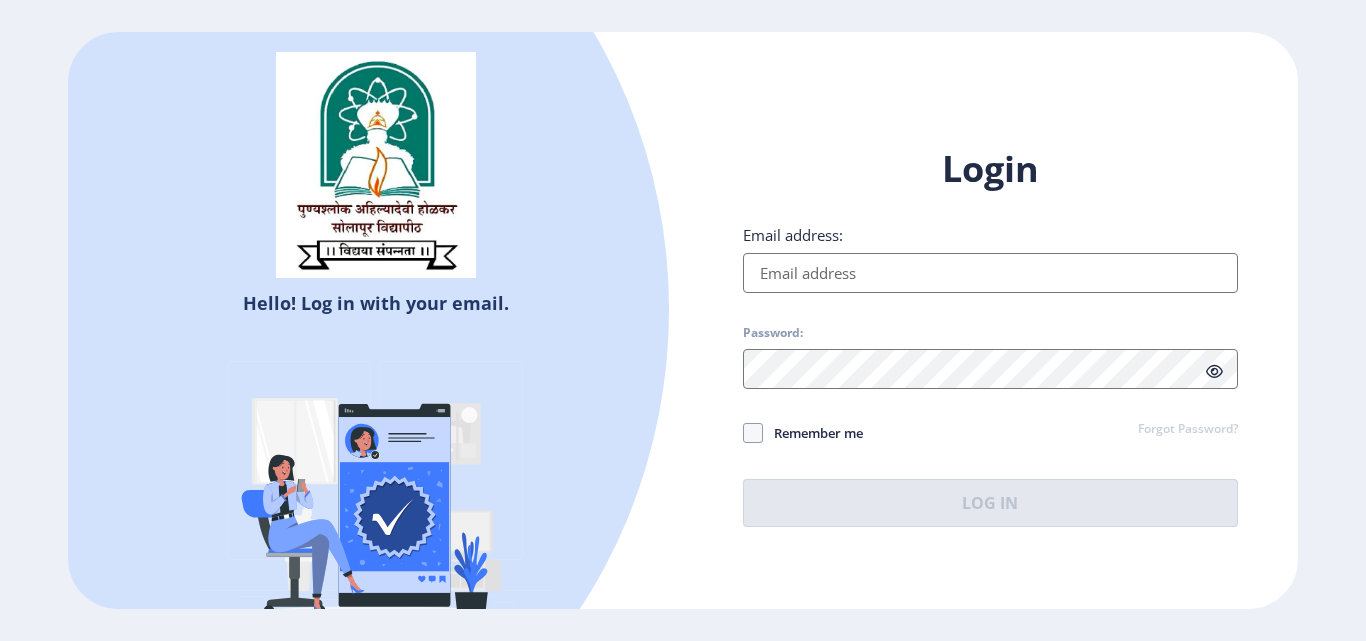 click on "Email address:" at bounding box center (990, 273) 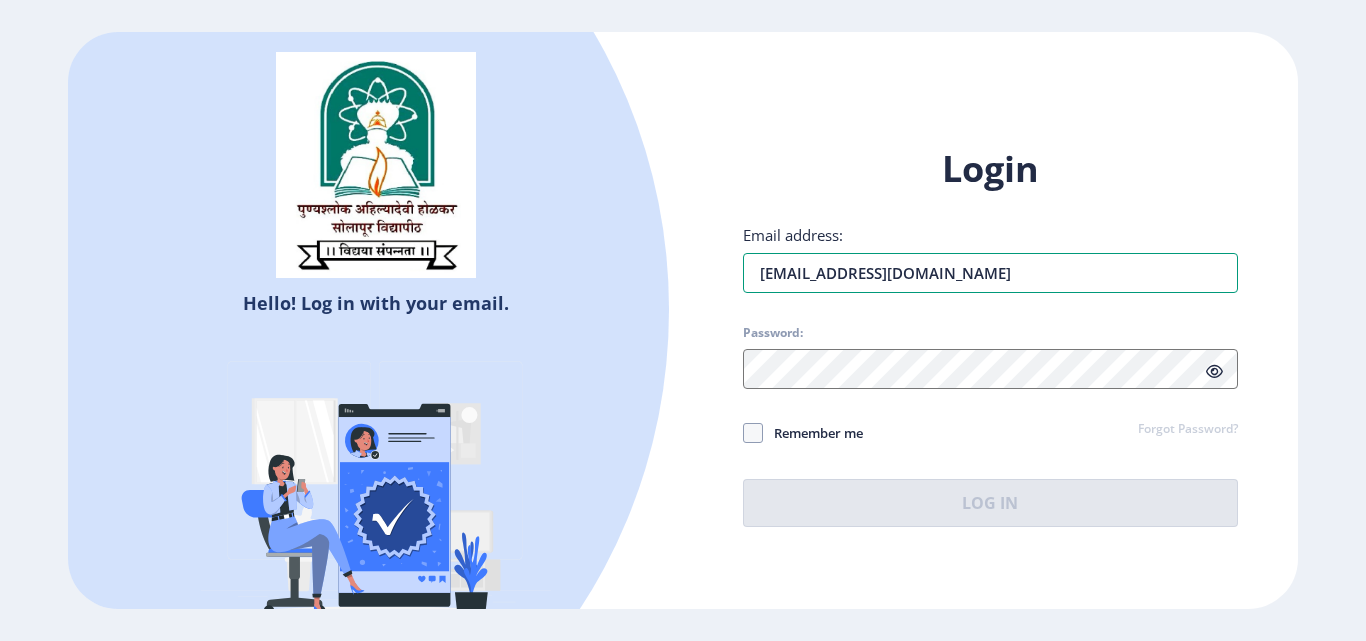 type on "[EMAIL_ADDRESS][DOMAIN_NAME]" 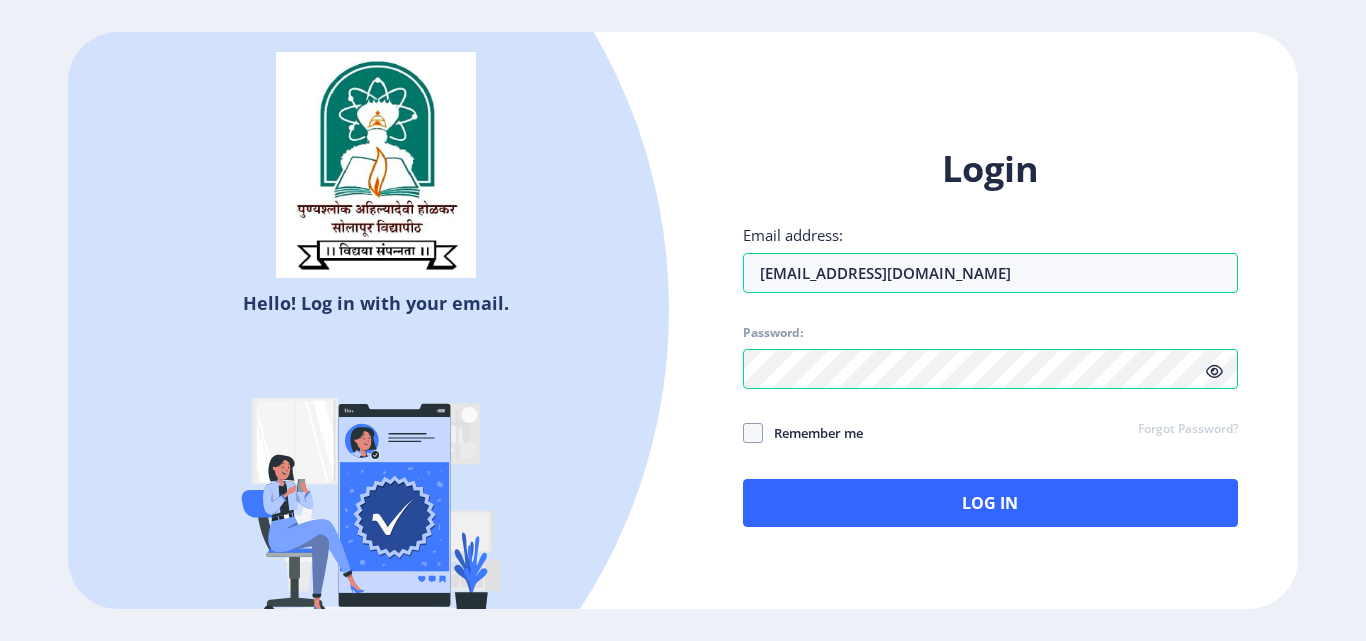 click 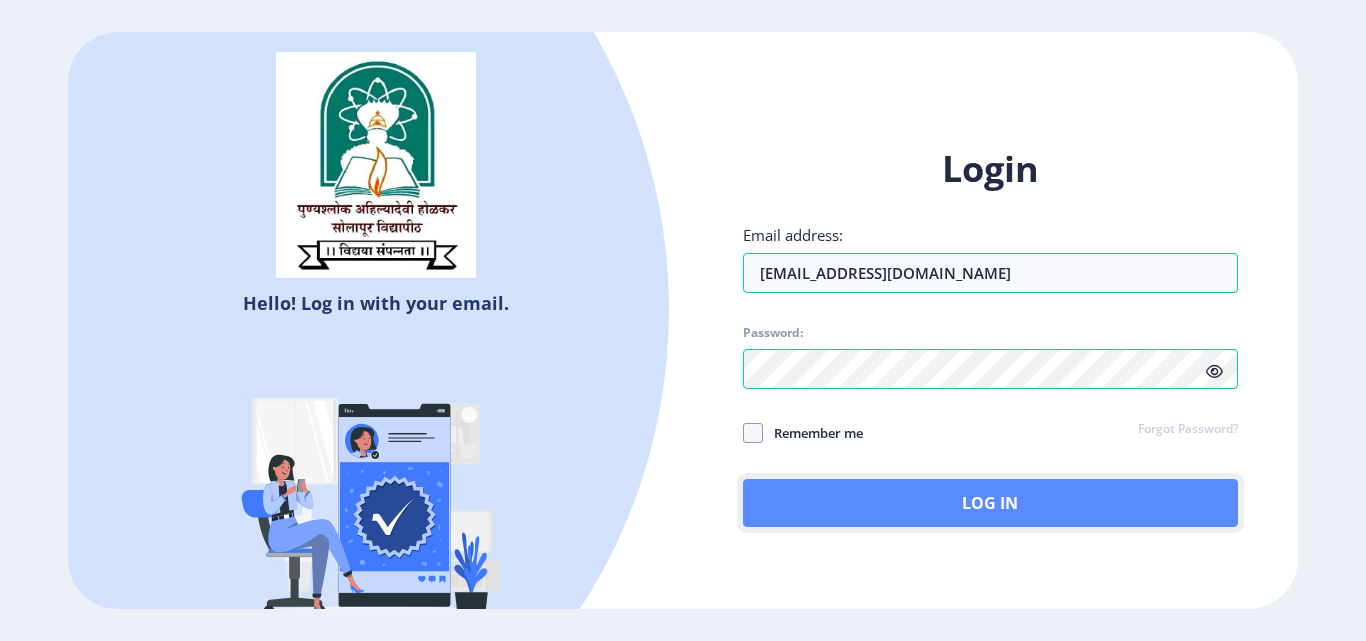 click on "Log In" 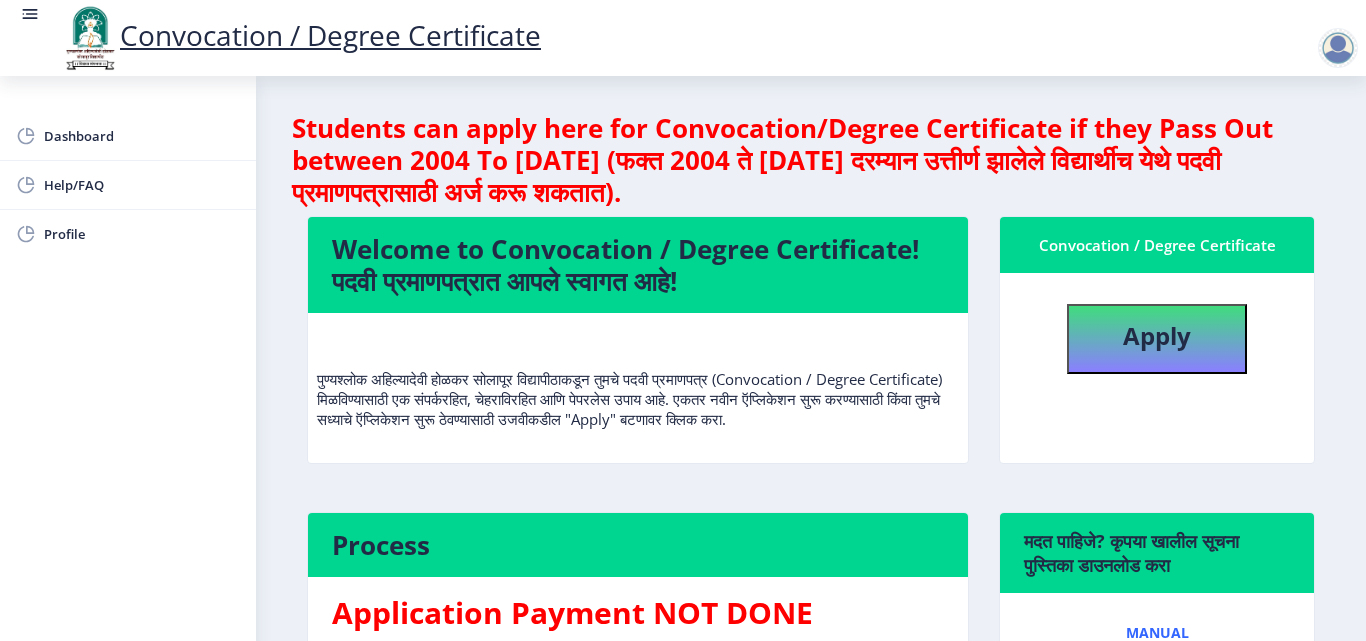 click on "Students can apply here for Convocation/Degree Certificate if they Pass Out between 2004 To October 2021 (फक्त 2004 ते ऑक्टोबर 2021 दरम्यान उत्तीर्ण झालेले विद्यार्थीच येथे पदवी प्रमाणपत्रासाठी अर्ज करू शकतात).  Welcome to Convocation / Degree Certificate!  पदवी प्रमाणपत्रात आपले स्वागत आहे!   Convocation / Degree Certificate   Apply  Process Application Payment NOT DONE  मदत पाहिजे? कृपया खालील सूचना पुस्तिका डाउनलोड करा  Manual" 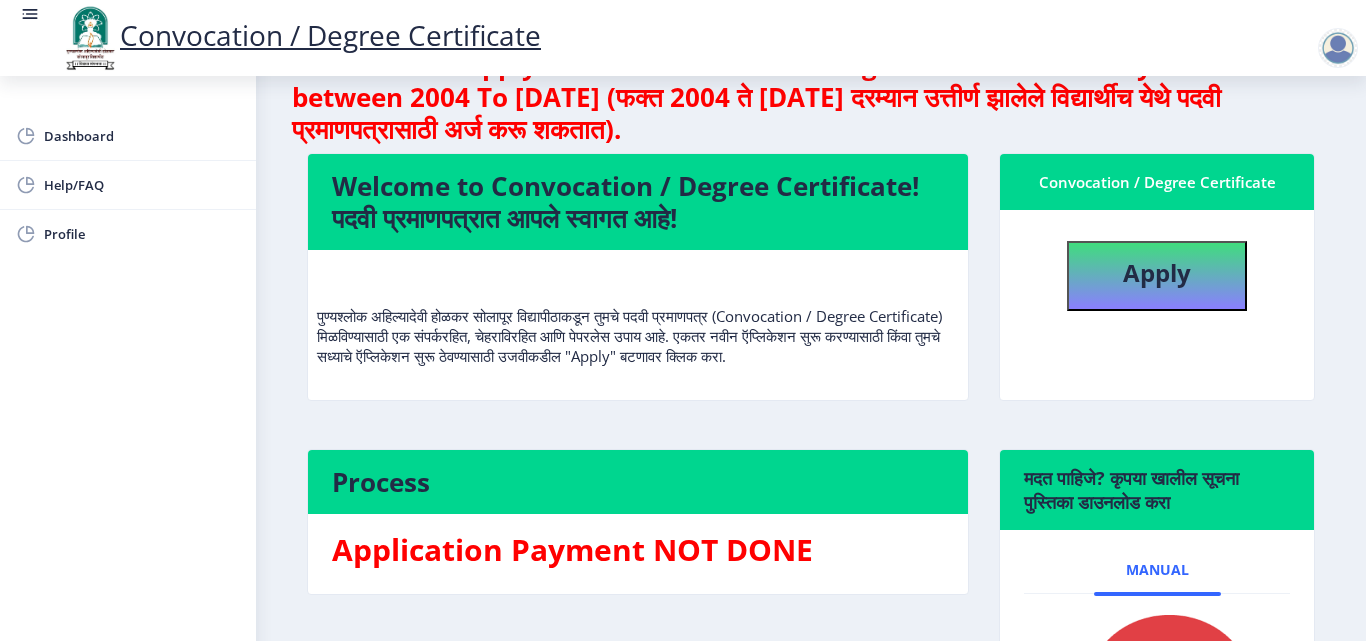 scroll, scrollTop: 0, scrollLeft: 0, axis: both 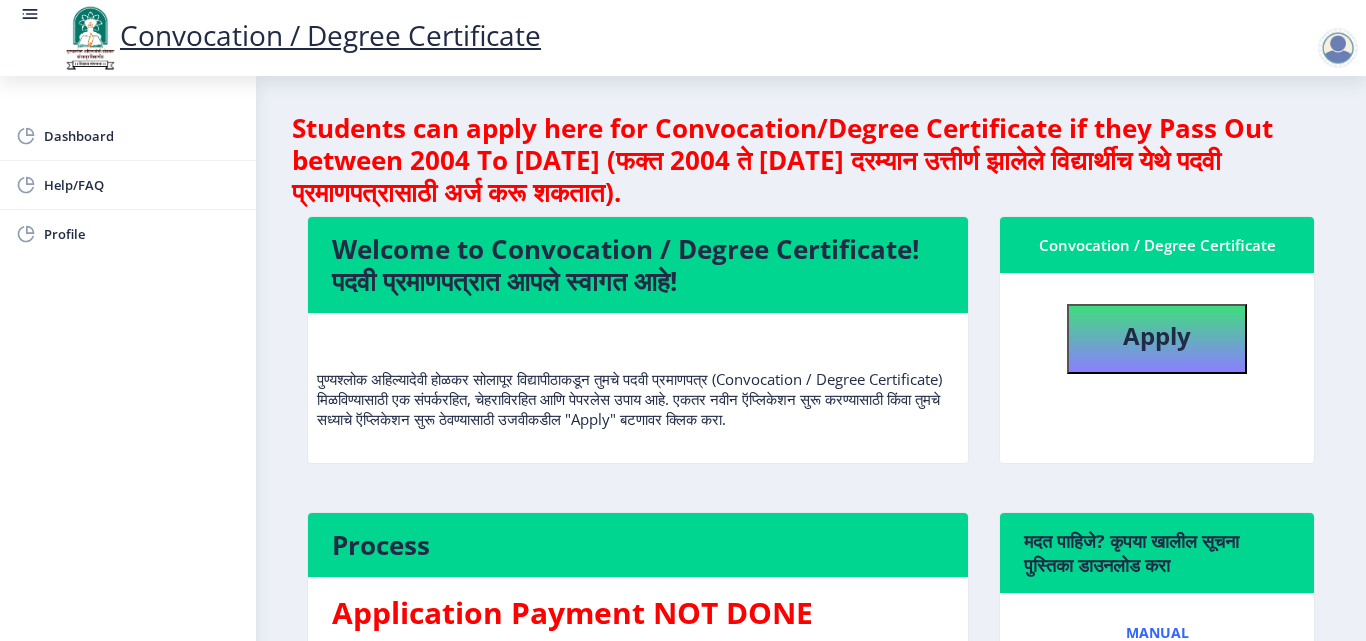 click on "Apply" 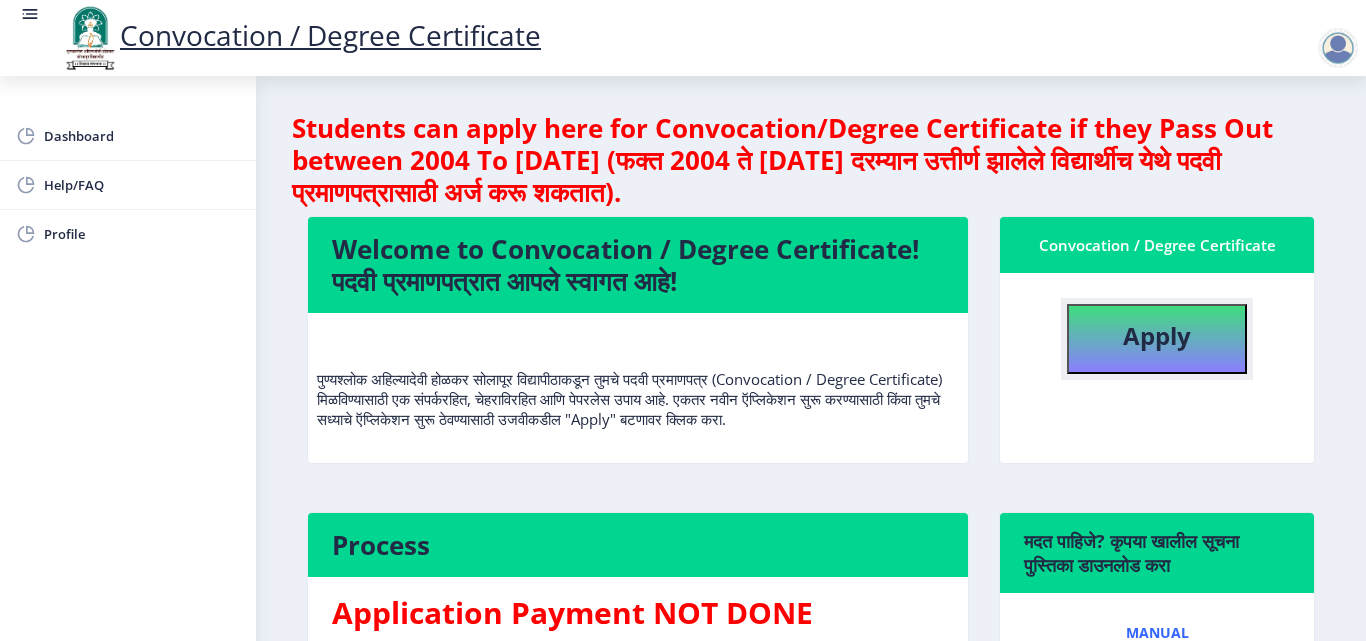 click on "Apply" 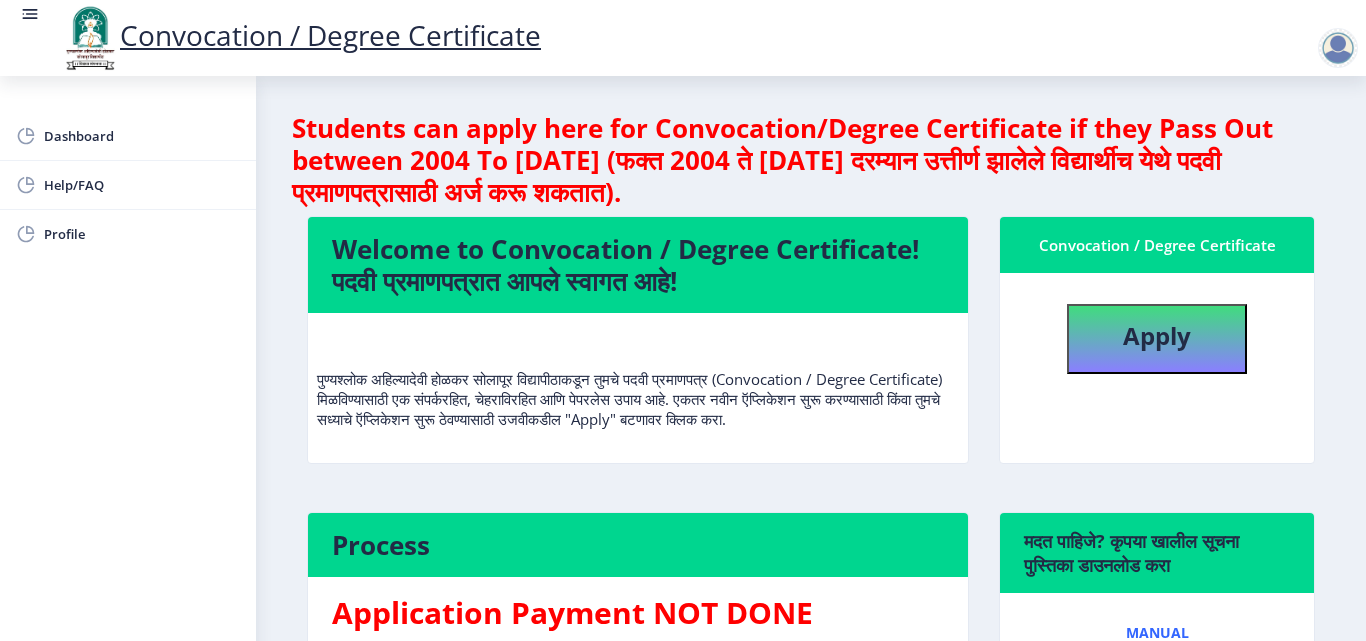 select 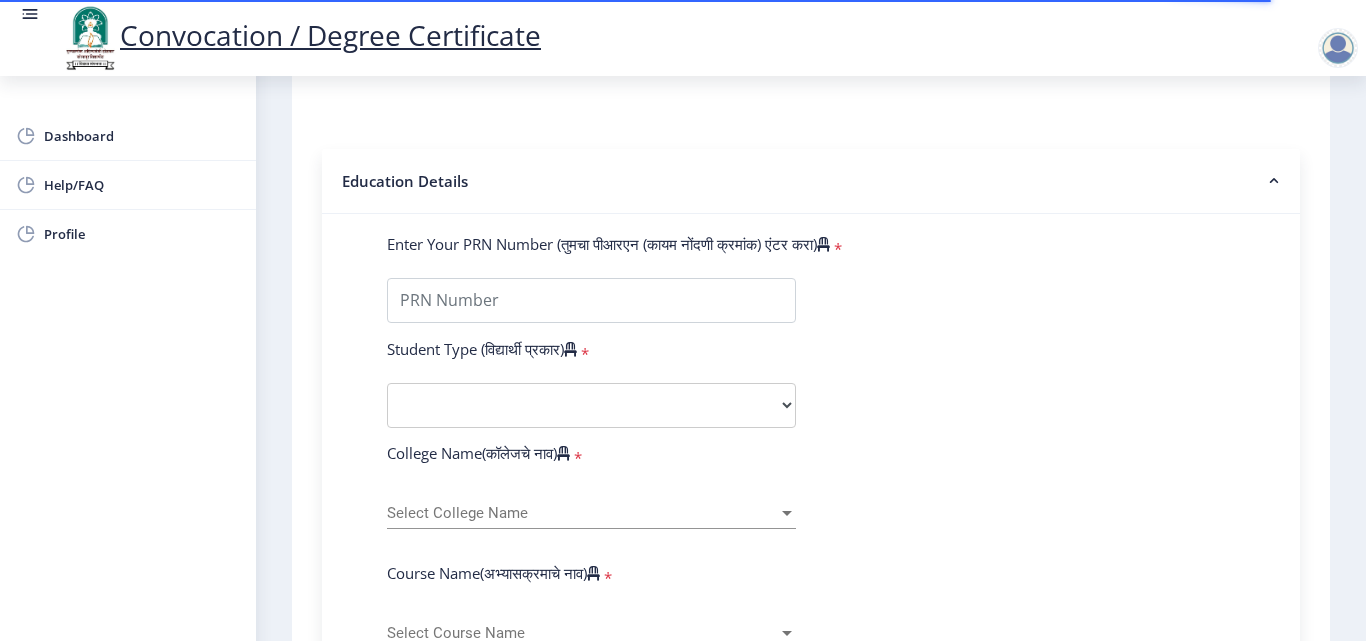 scroll, scrollTop: 400, scrollLeft: 0, axis: vertical 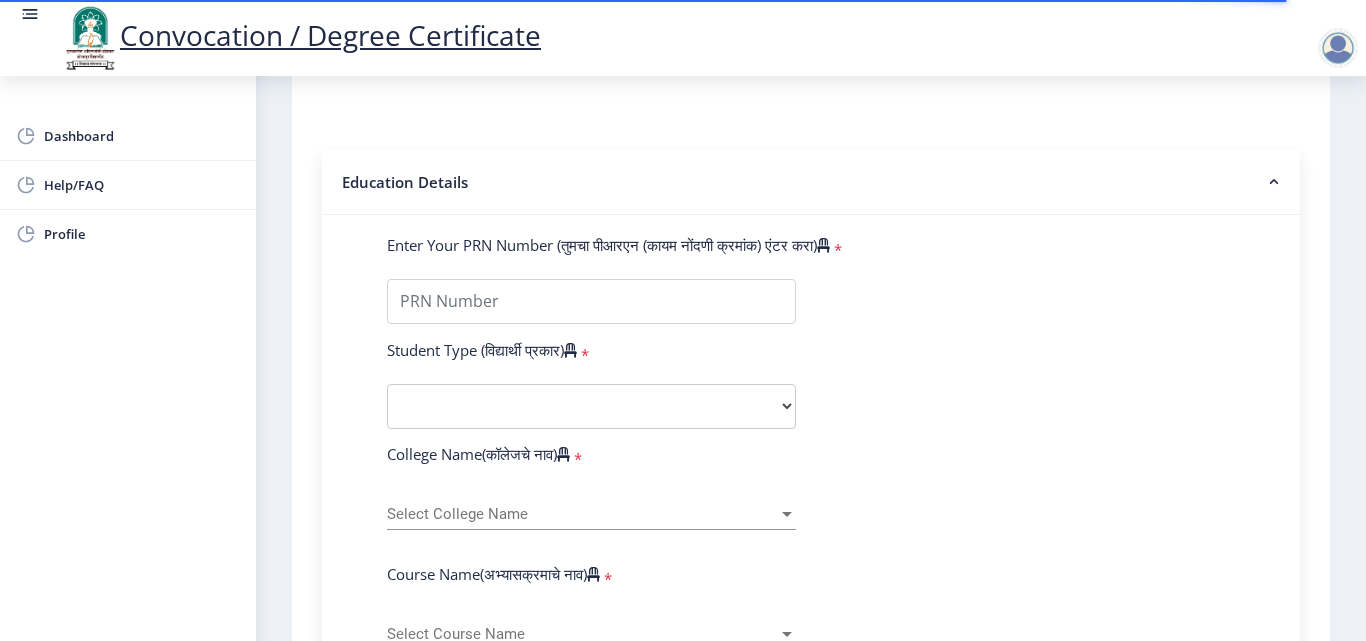 click on "Enter Your PRN Number (तुमचा पीआरएन (कायम नोंदणी क्रमांक) एंटर करा)   * Student Type (विद्यार्थी प्रकार)    * Select Student Type Regular External College Name(कॉलेजचे नाव)   * Select College Name Select College Name Course Name(अभ्यासक्रमाचे नाव)   * Select Course Name Select Course Name Enter passing Year(उत्तीर्ण वर्ष प्रविष्ट करा)   *  2025   2024   2023   2022   2021   2020   2019   2018   2017   2016   2015   2014   2013   2012   2011   2010   2009   2008   2007   2006   2005   2004   2003   2002   2001   2000   1999   1998   1997   1996   1995   1994   1993   1992   1991   1990   1989   1988   1987   1986   1985   1984   1983   1982   1981   1980   1979   1978   1977   1976  Enter Passing Month(उत्तीर्ण महिना प्रविष्ट करा)   * Enter Passing Month" 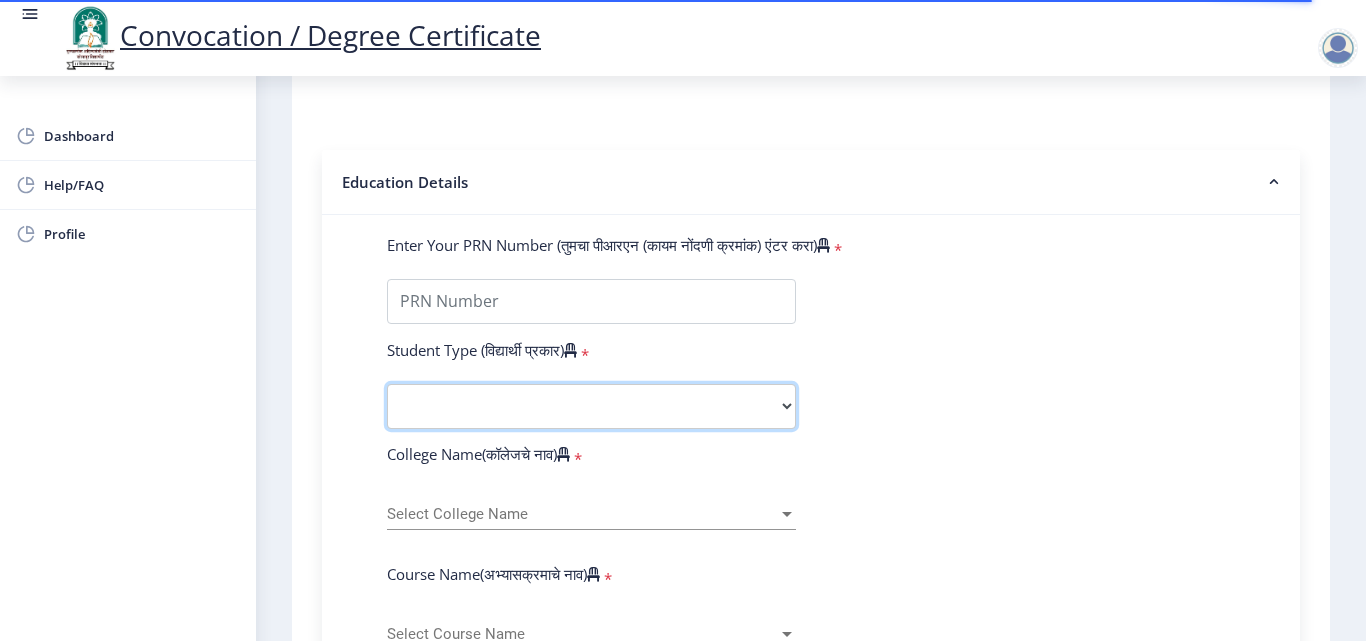 click on "Select Student Type Regular External" at bounding box center (591, 406) 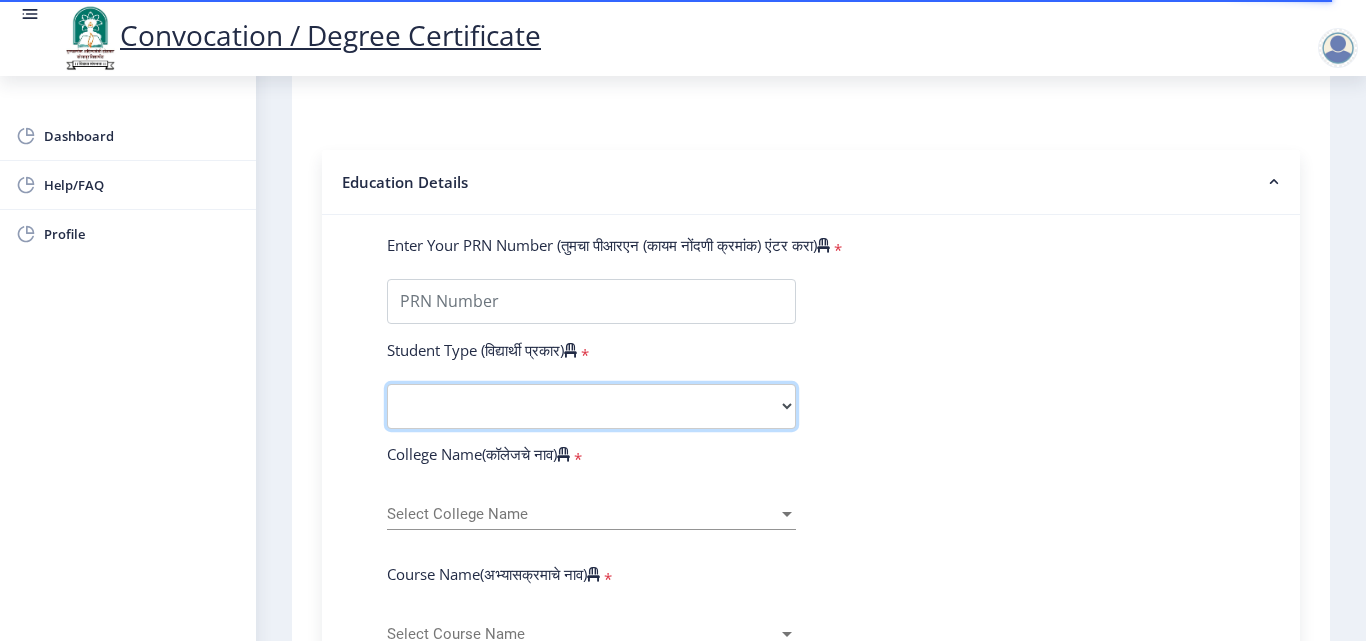select on "Regular" 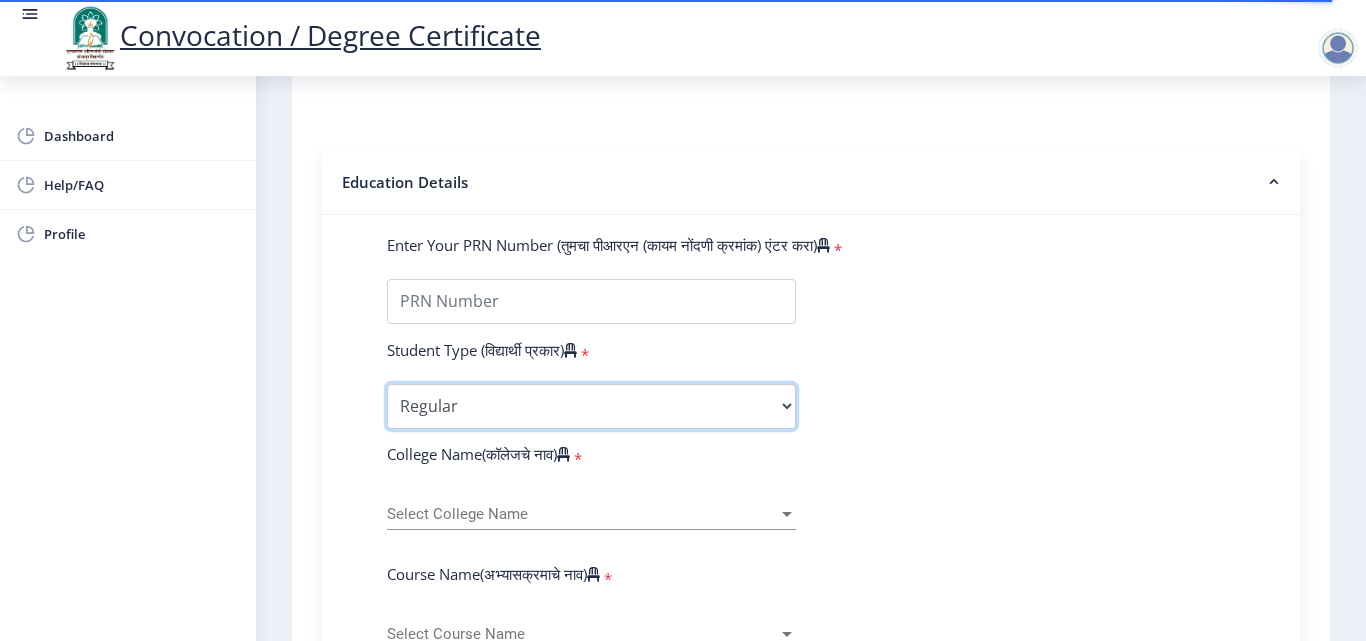 click on "Select Student Type Regular External" at bounding box center (591, 406) 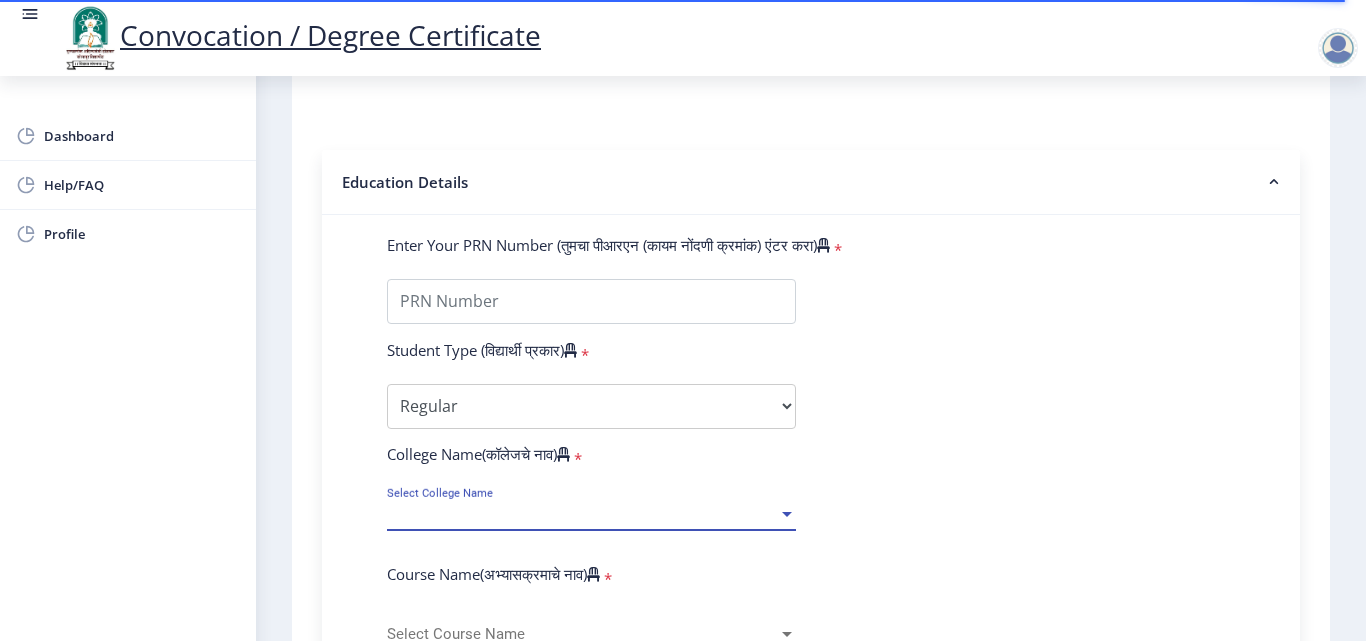 click on "Select College Name" at bounding box center (582, 514) 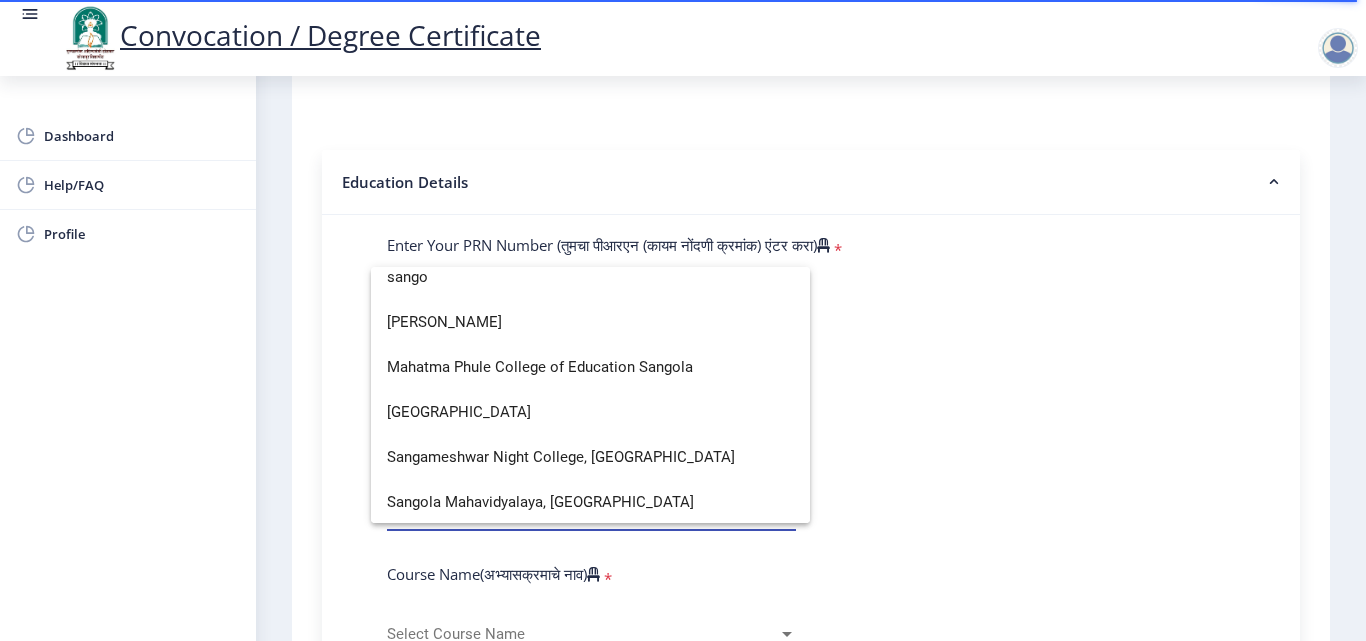 scroll, scrollTop: 0, scrollLeft: 0, axis: both 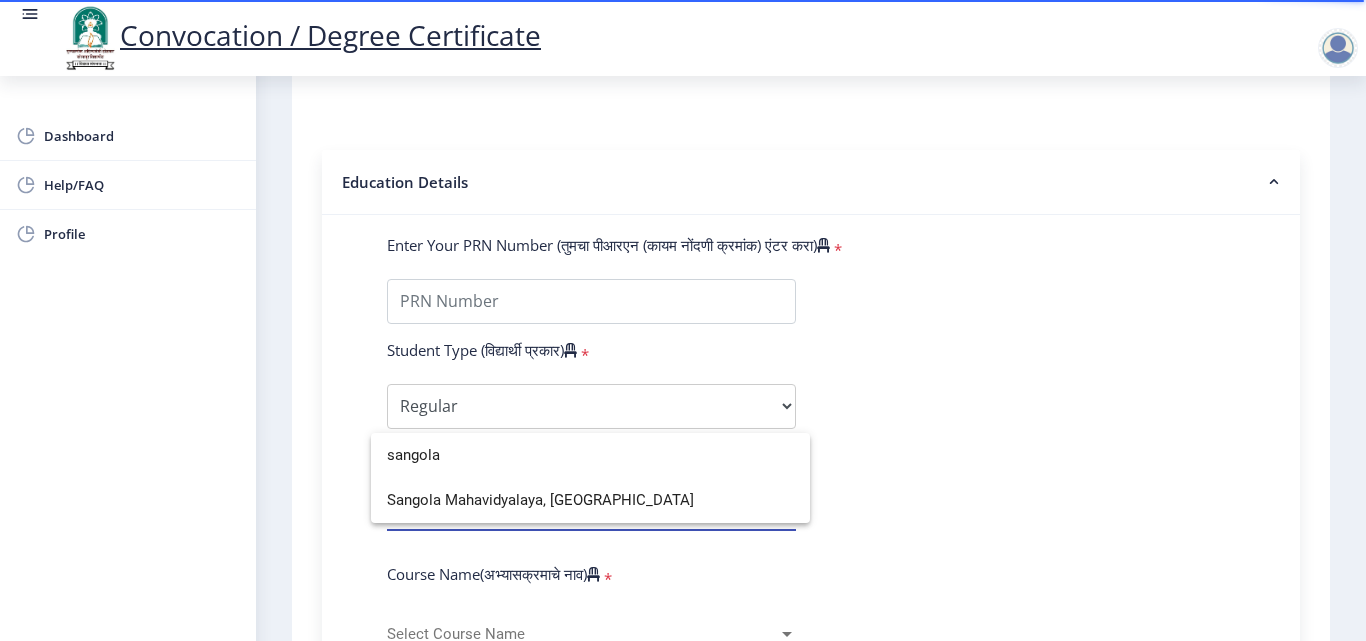 type on "sangola" 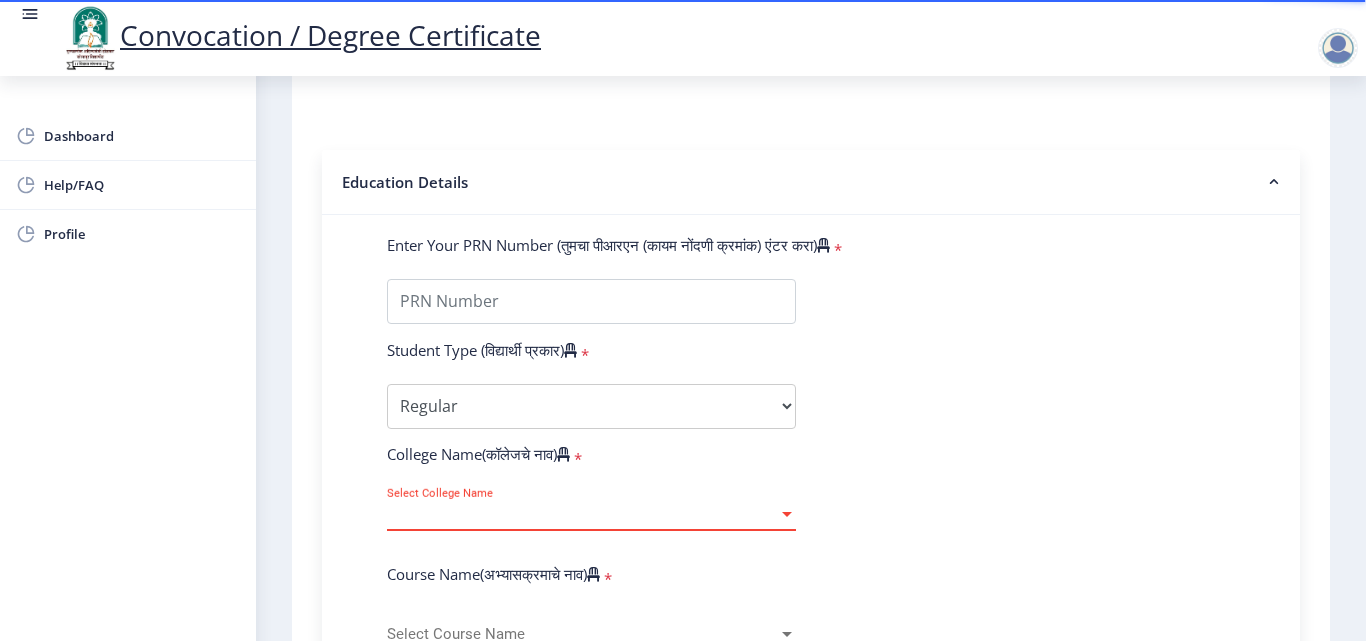 click on "Select College Name" at bounding box center [582, 514] 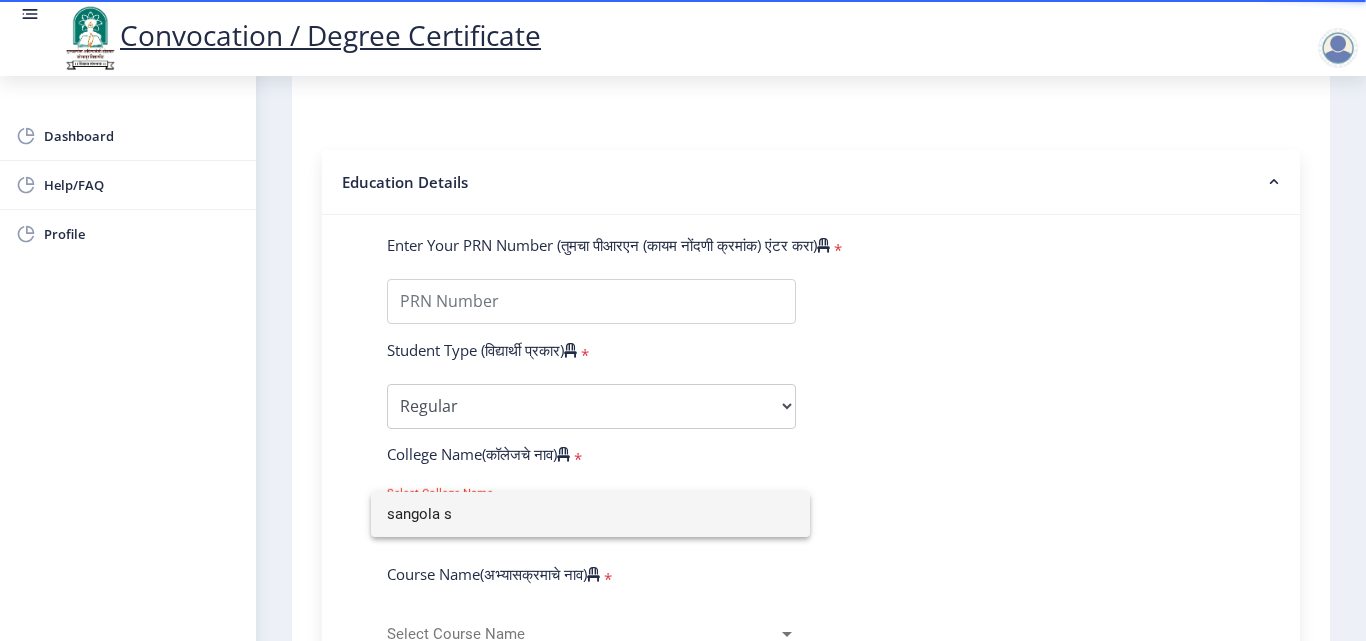 type on "sangola" 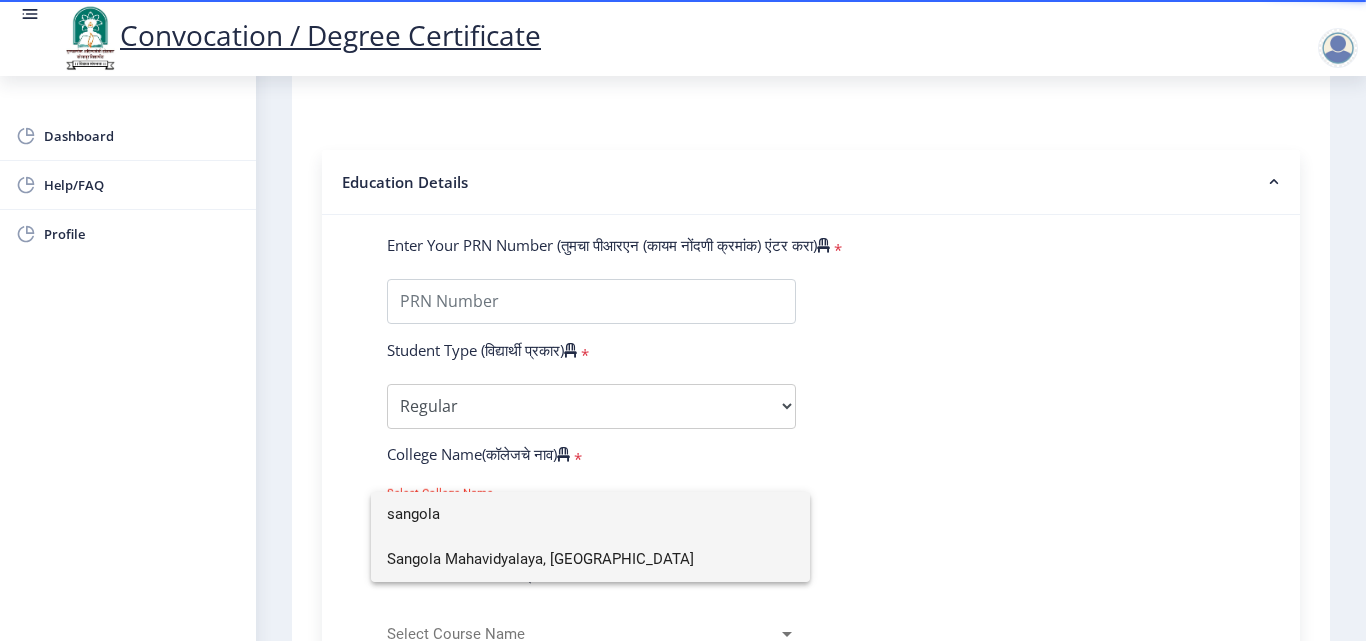click on "Sangola Mahavidyalaya, Sangola" at bounding box center [590, 559] 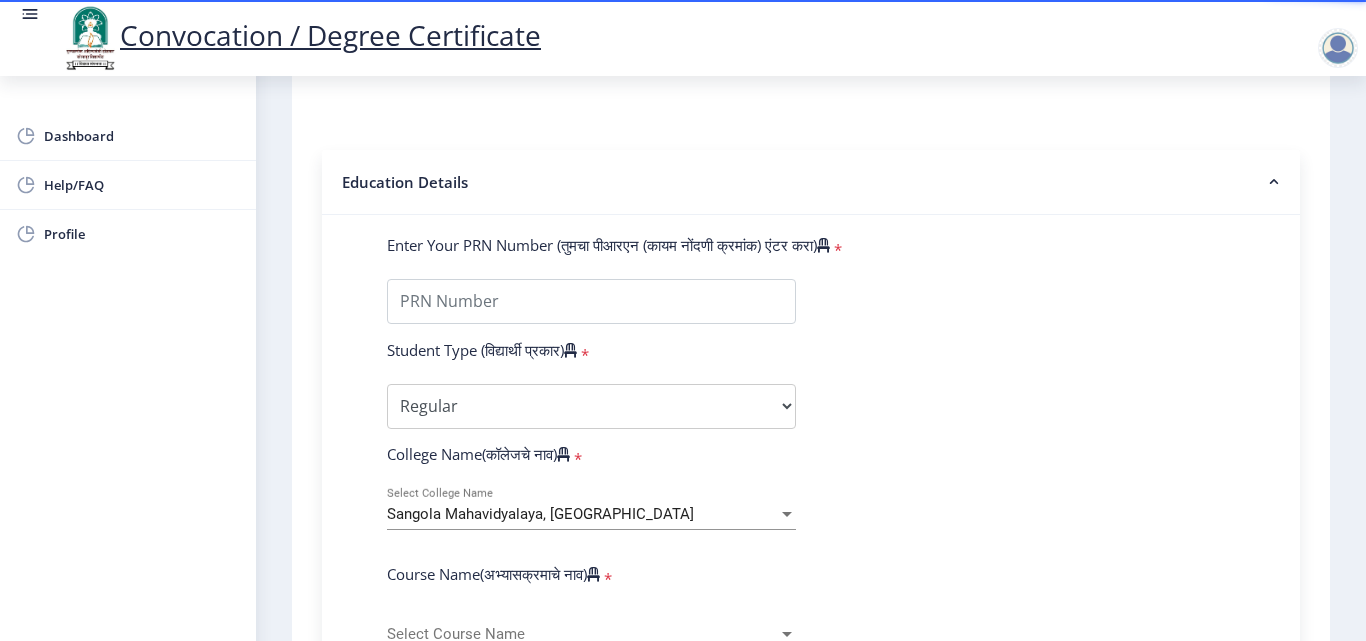 click on "Enter Your PRN Number (तुमचा पीआरएन (कायम नोंदणी क्रमांक) एंटर करा)   * Student Type (विद्यार्थी प्रकार)    * Select Student Type Regular External College Name(कॉलेजचे नाव)   * Sangola Mahavidyalaya, Sangola Select College Name Course Name(अभ्यासक्रमाचे नाव)   * Select Course Name Select Course Name Enter passing Year(उत्तीर्ण वर्ष प्रविष्ट करा)   *  2025   2024   2023   2022   2021   2020   2019   2018   2017   2016   2015   2014   2013   2012   2011   2010   2009   2008   2007   2006   2005   2004   2003   2002   2001   2000   1999   1998   1997   1996   1995   1994   1993   1992   1991   1990   1989   1988   1987   1986   1985   1984   1983   1982   1981   1980   1979   1978   1977   1976  Enter Passing Month(उत्तीर्ण महिना प्रविष्ट करा)   * March *" 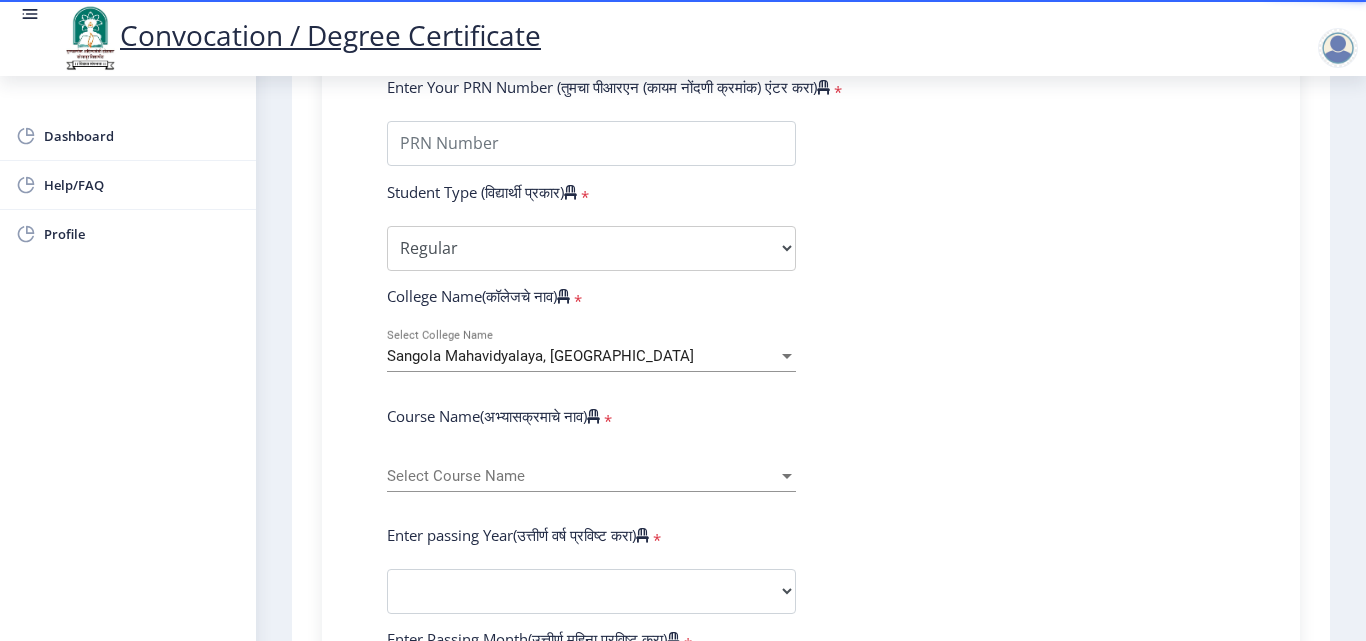 scroll, scrollTop: 560, scrollLeft: 0, axis: vertical 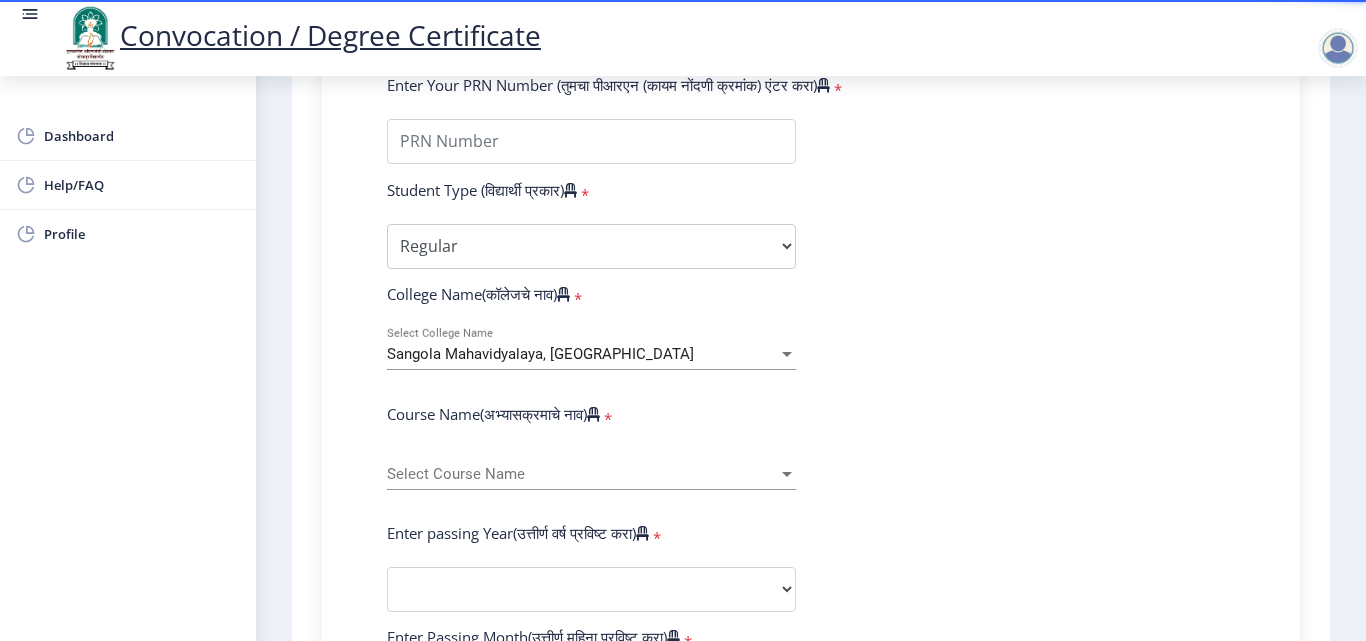 click on "Select Course Name Select Course Name" 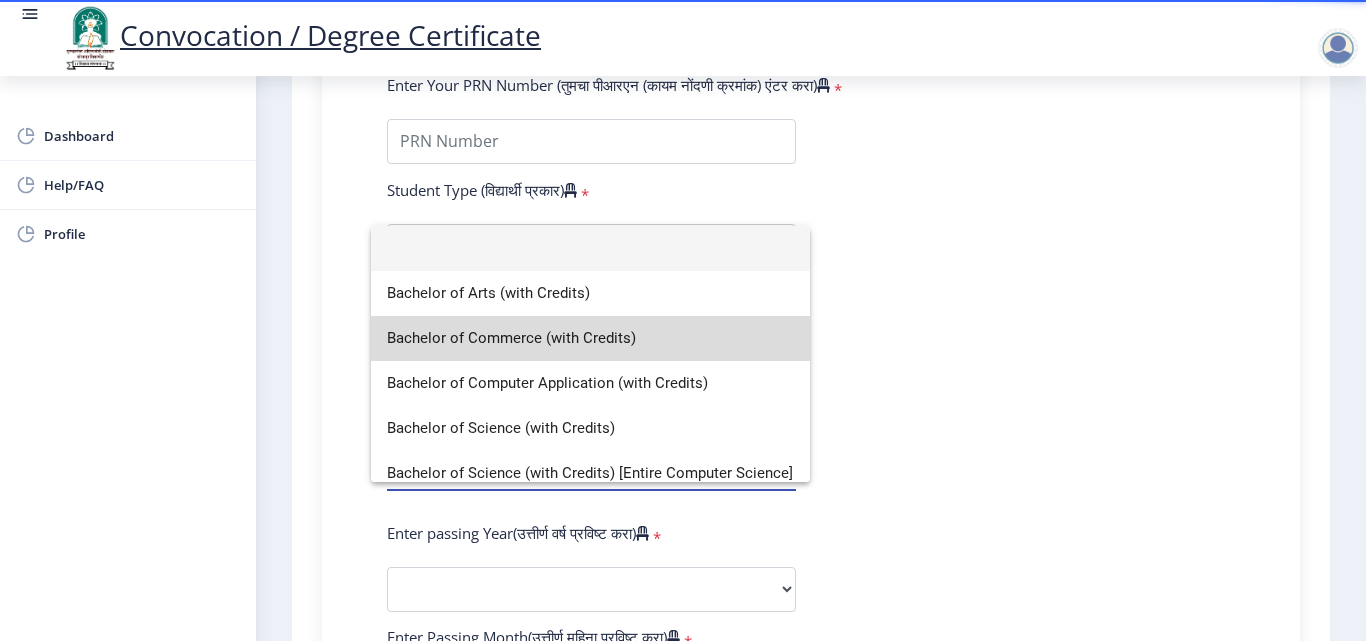 click on "Bachelor of Commerce (with Credits)" at bounding box center [590, 338] 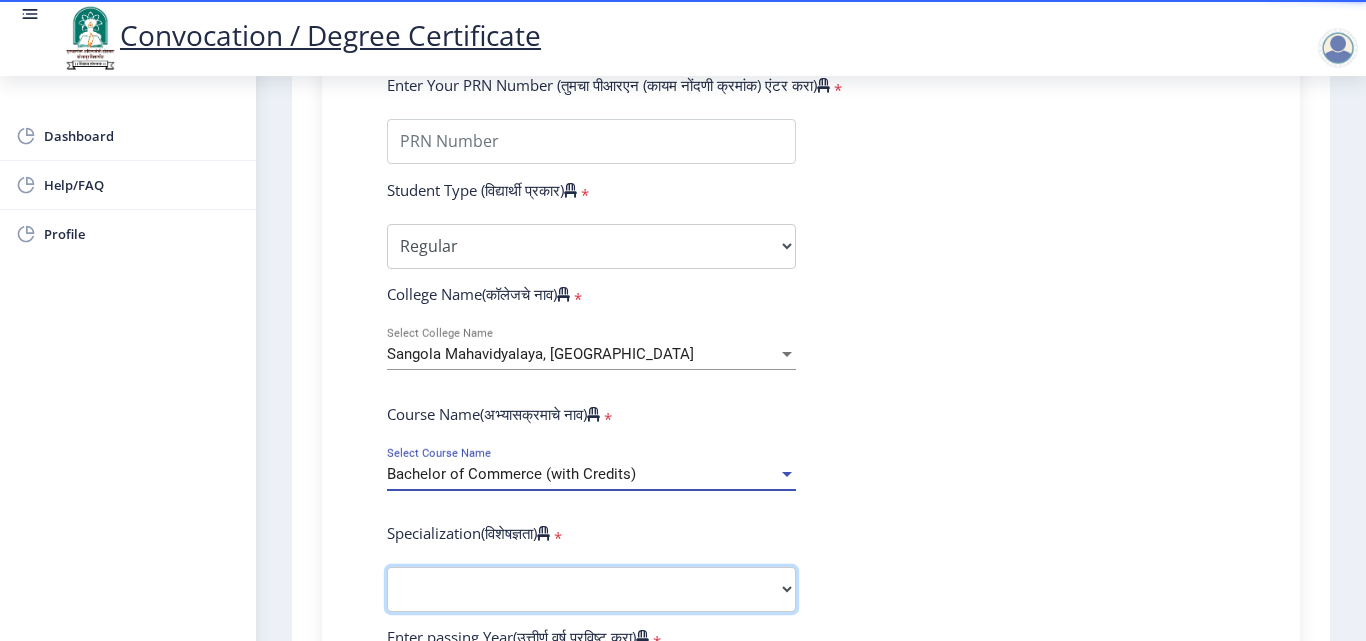 click on "Specialization Banking Advanced Accountancy Advanced Banking Advanced Cost Accounting Advanced Costing Industrial Management Insurance Advanced Insurance Advanced Statistics Other" at bounding box center [591, 589] 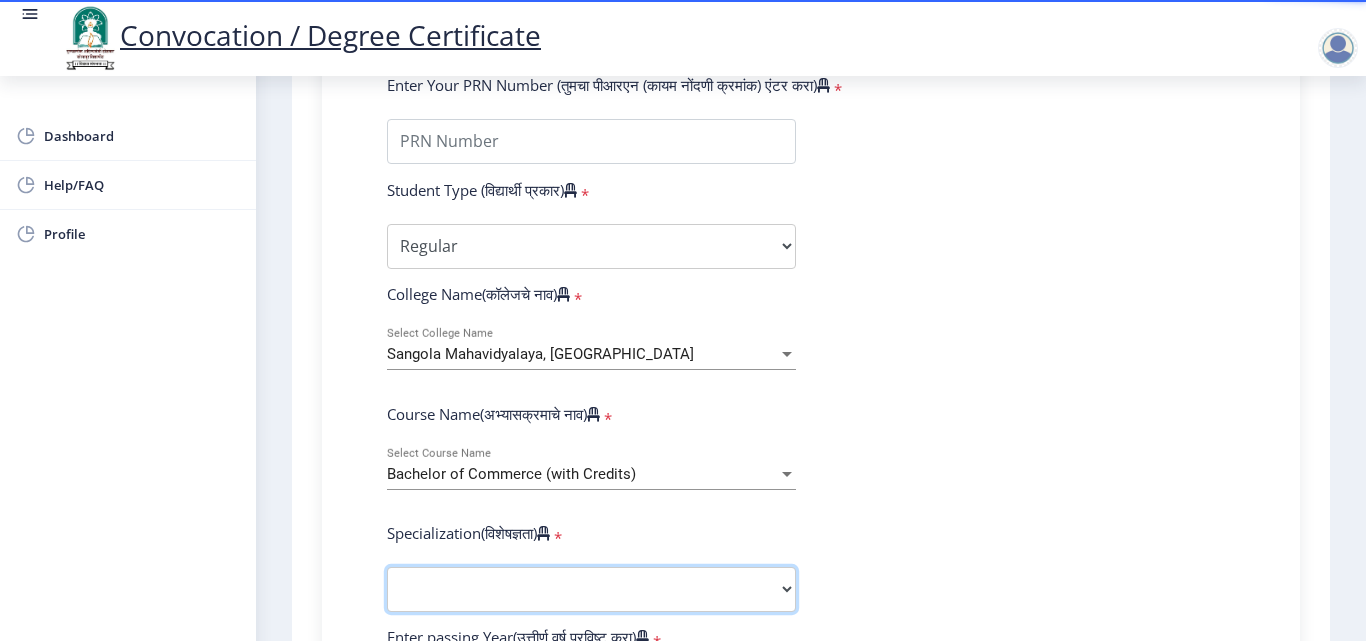 select on "Advanced Accountancy" 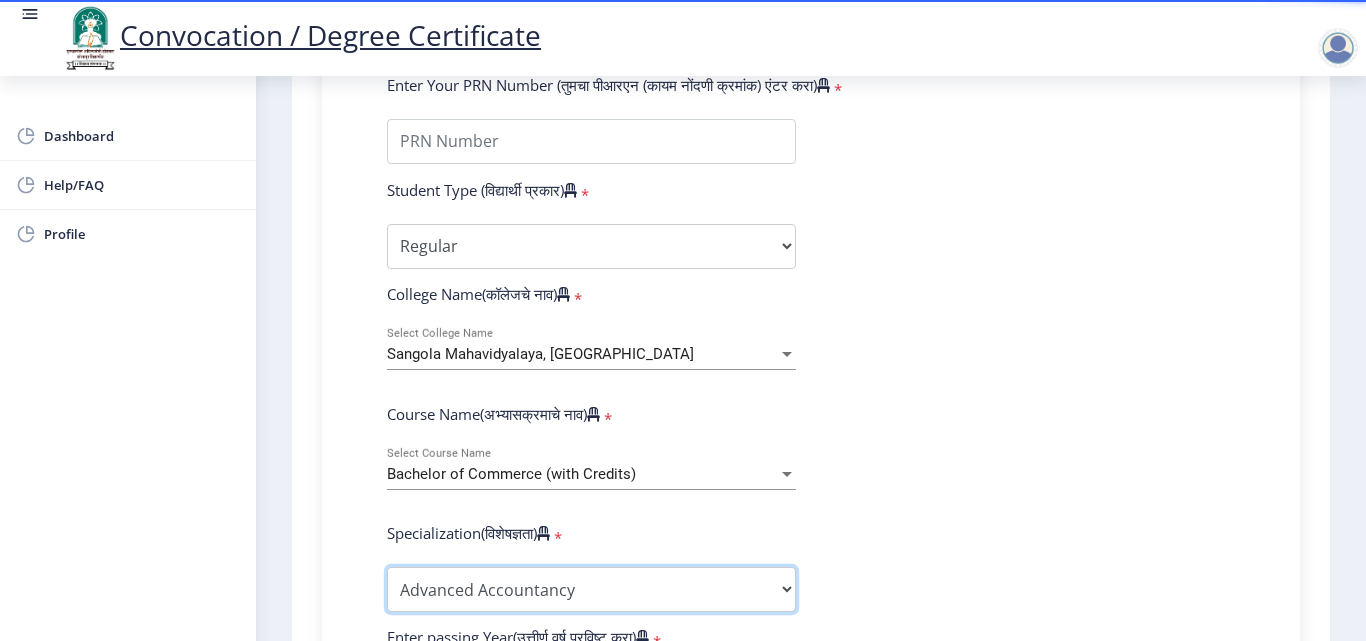 click on "Specialization Banking Advanced Accountancy Advanced Banking Advanced Cost Accounting Advanced Costing Industrial Management Insurance Advanced Insurance Advanced Statistics Other" at bounding box center (591, 589) 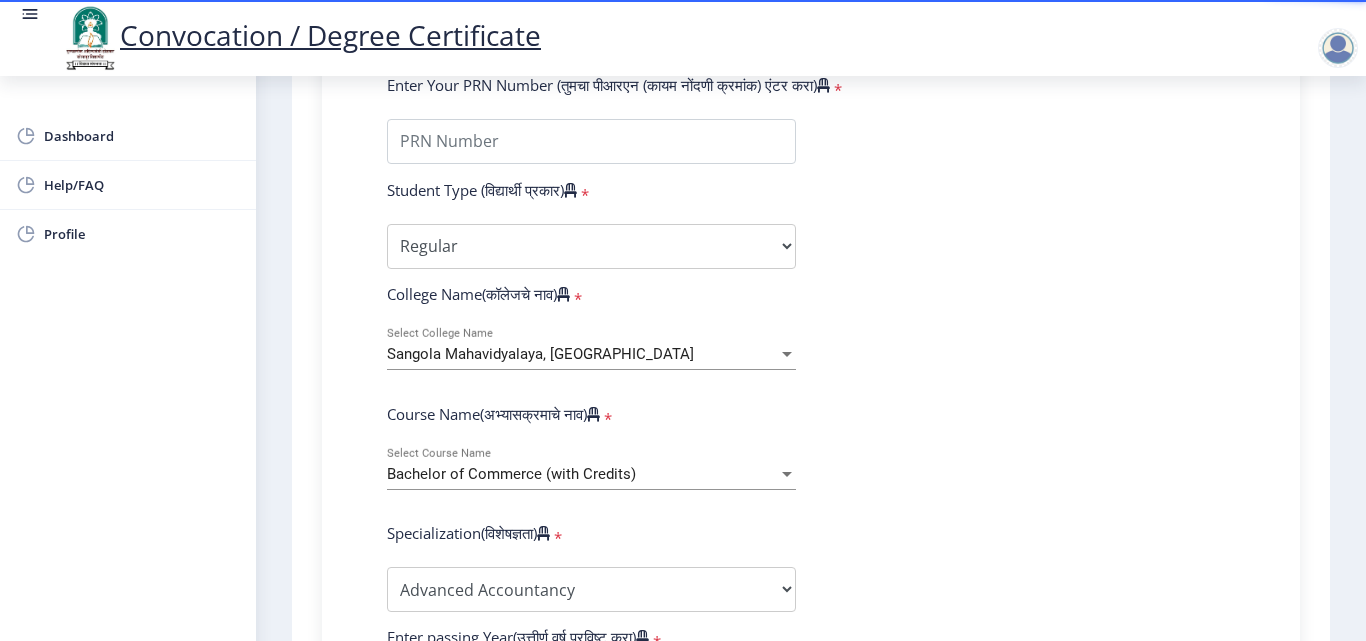 click on "Enter Your PRN Number (तुमचा पीआरएन (कायम नोंदणी क्रमांक) एंटर करा)   * Student Type (विद्यार्थी प्रकार)    * Select Student Type Regular External College Name(कॉलेजचे नाव)   * Sangola Mahavidyalaya, Sangola Select College Name Course Name(अभ्यासक्रमाचे नाव)   * Bachelor of Commerce (with Credits) Select Course Name  Specialization(विशेषज्ञता)   * Specialization Banking Advanced Accountancy Advanced Banking Advanced Cost Accounting Advanced Costing Industrial Management Insurance Advanced Insurance Advanced Statistics Other Enter passing Year(उत्तीर्ण वर्ष प्रविष्ट करा)   *  2025   2024   2023   2022   2021   2020   2019   2018   2017   2016   2015   2014   2013   2012   2011   2010   2009   2008   2007   2006   2005   2004   2003   2002   2001   2000   1999   1998   1997   1996" 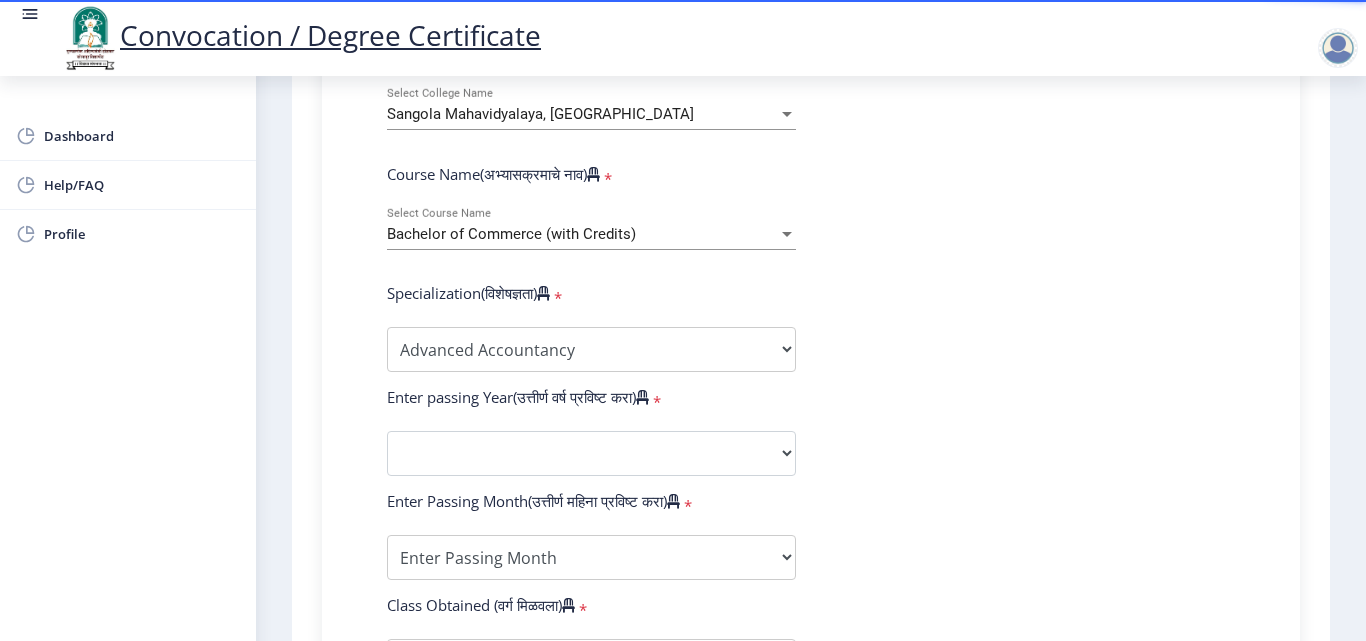 scroll, scrollTop: 840, scrollLeft: 0, axis: vertical 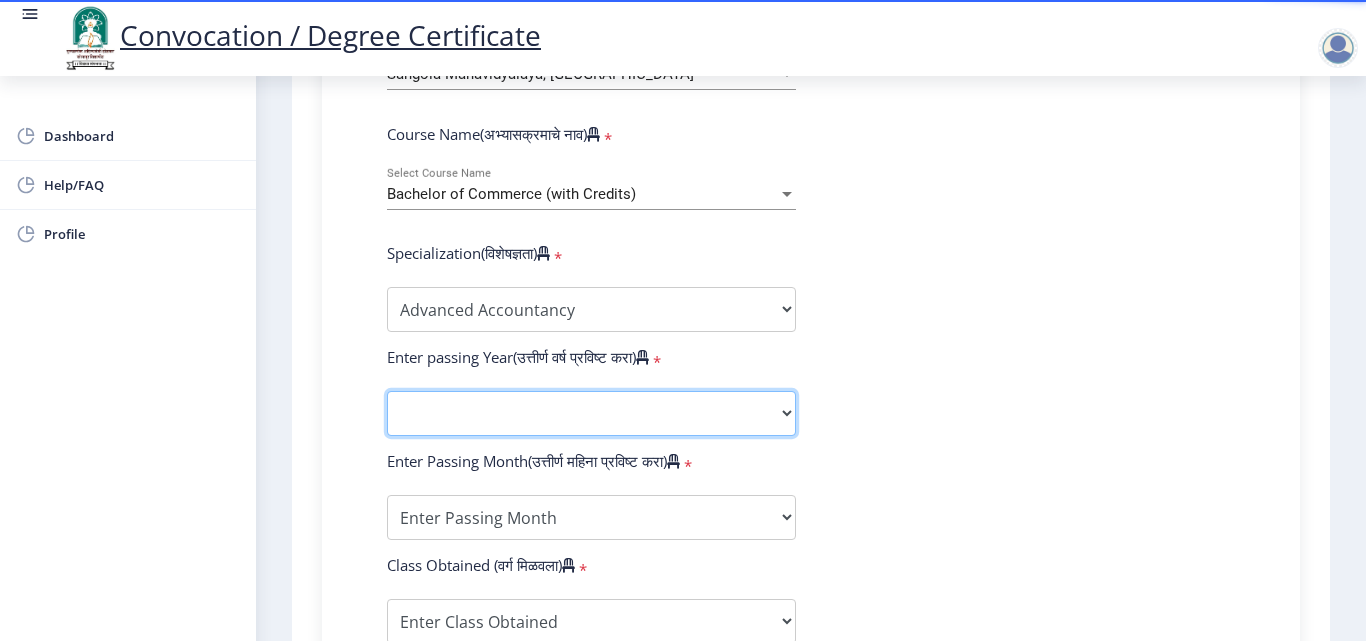 click on "2025   2024   2023   2022   2021   2020   2019   2018   2017   2016   2015   2014   2013   2012   2011   2010   2009   2008   2007   2006   2005   2004   2003   2002   2001   2000   1999   1998   1997   1996   1995   1994   1993   1992   1991   1990   1989   1988   1987   1986   1985   1984   1983   1982   1981   1980   1979   1978   1977   1976" 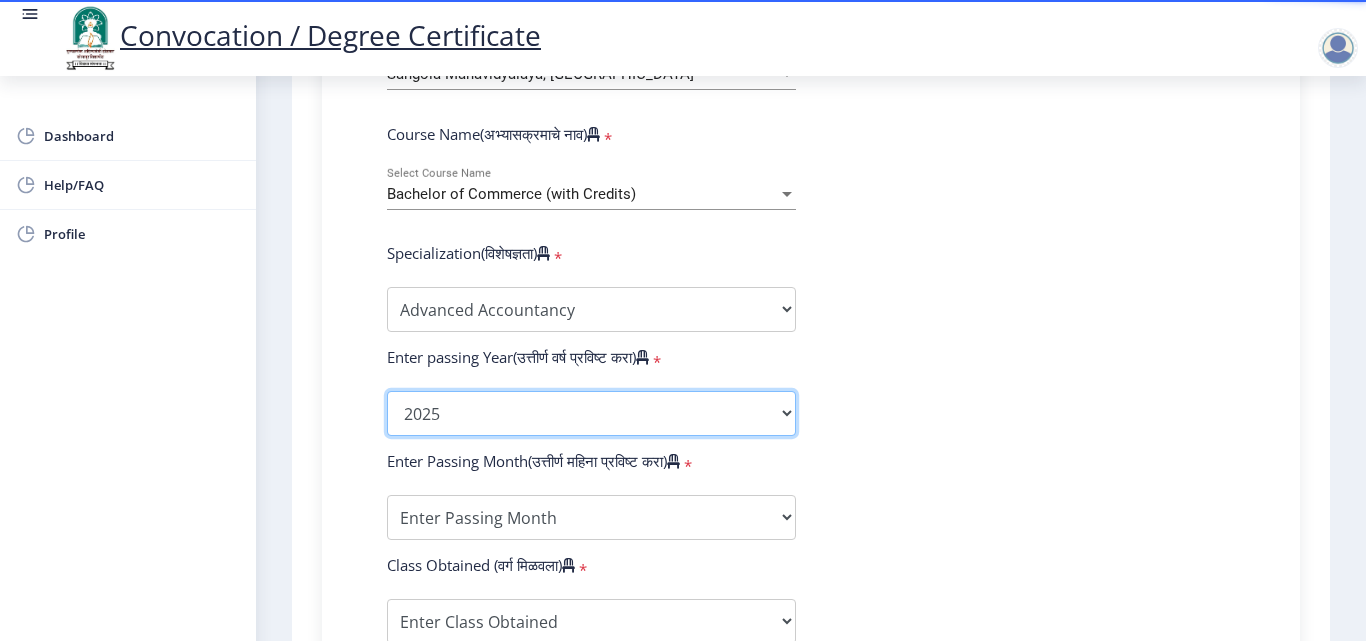 click on "2025   2024   2023   2022   2021   2020   2019   2018   2017   2016   2015   2014   2013   2012   2011   2010   2009   2008   2007   2006   2005   2004   2003   2002   2001   2000   1999   1998   1997   1996   1995   1994   1993   1992   1991   1990   1989   1988   1987   1986   1985   1984   1983   1982   1981   1980   1979   1978   1977   1976" 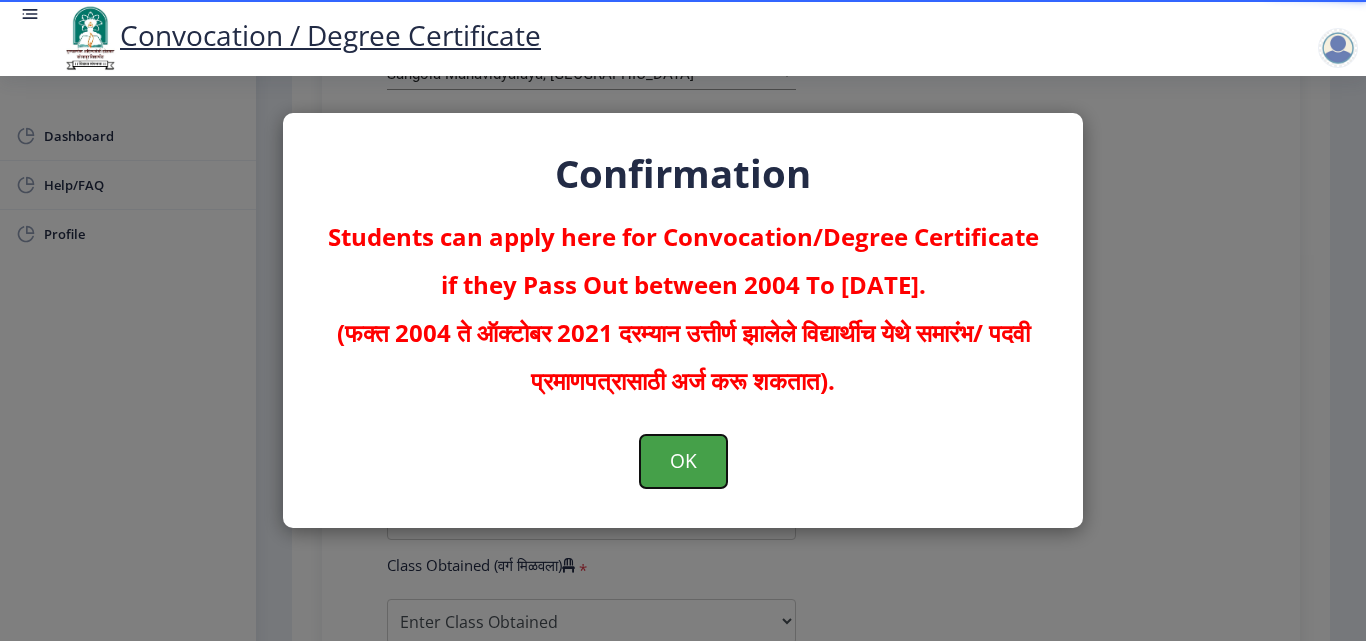 click on "OK" 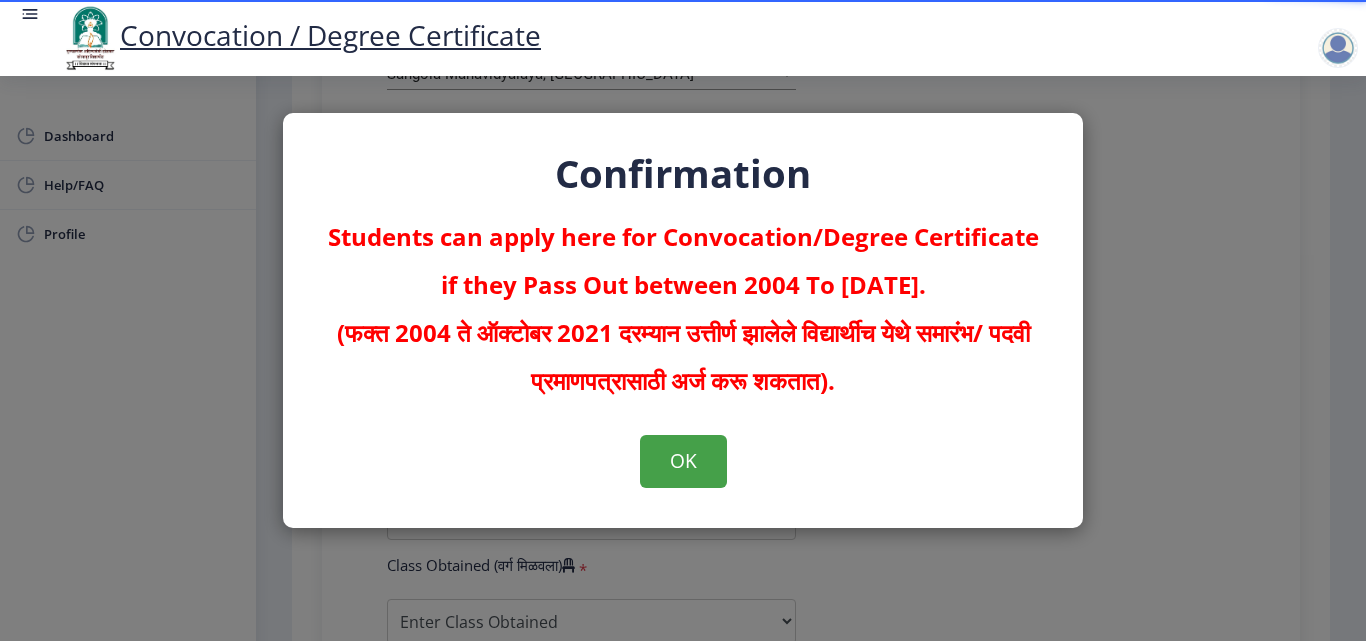scroll, scrollTop: 0, scrollLeft: 0, axis: both 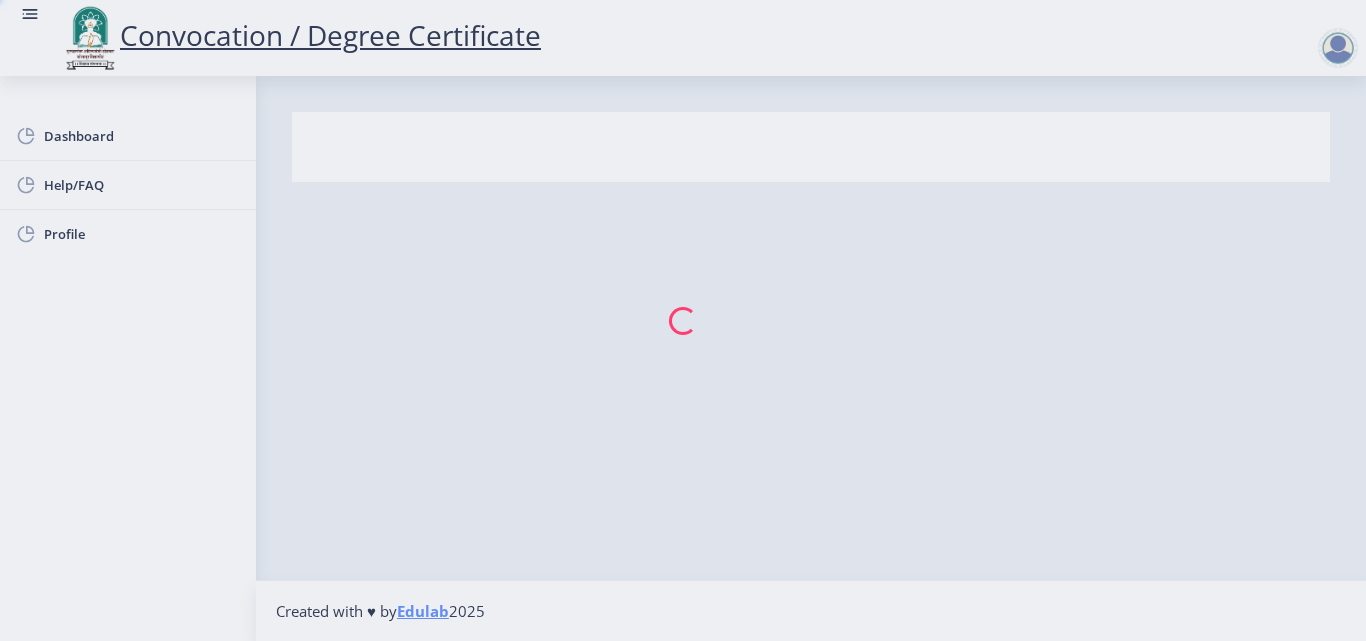 select 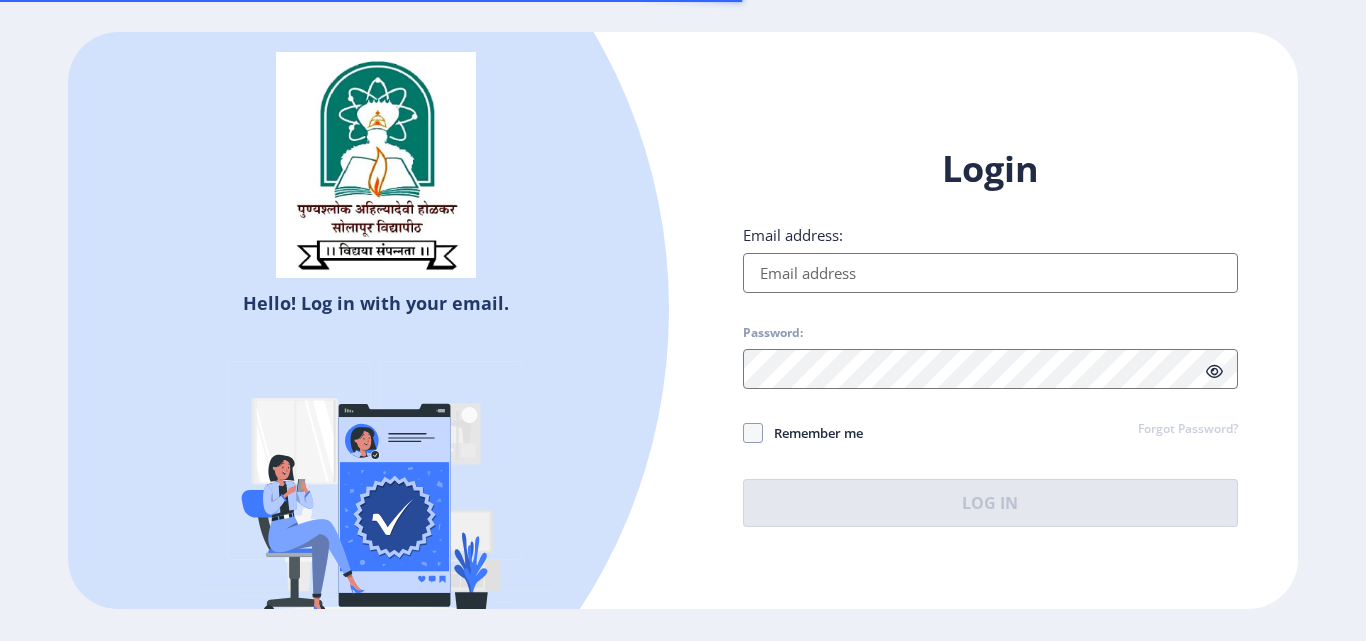 select 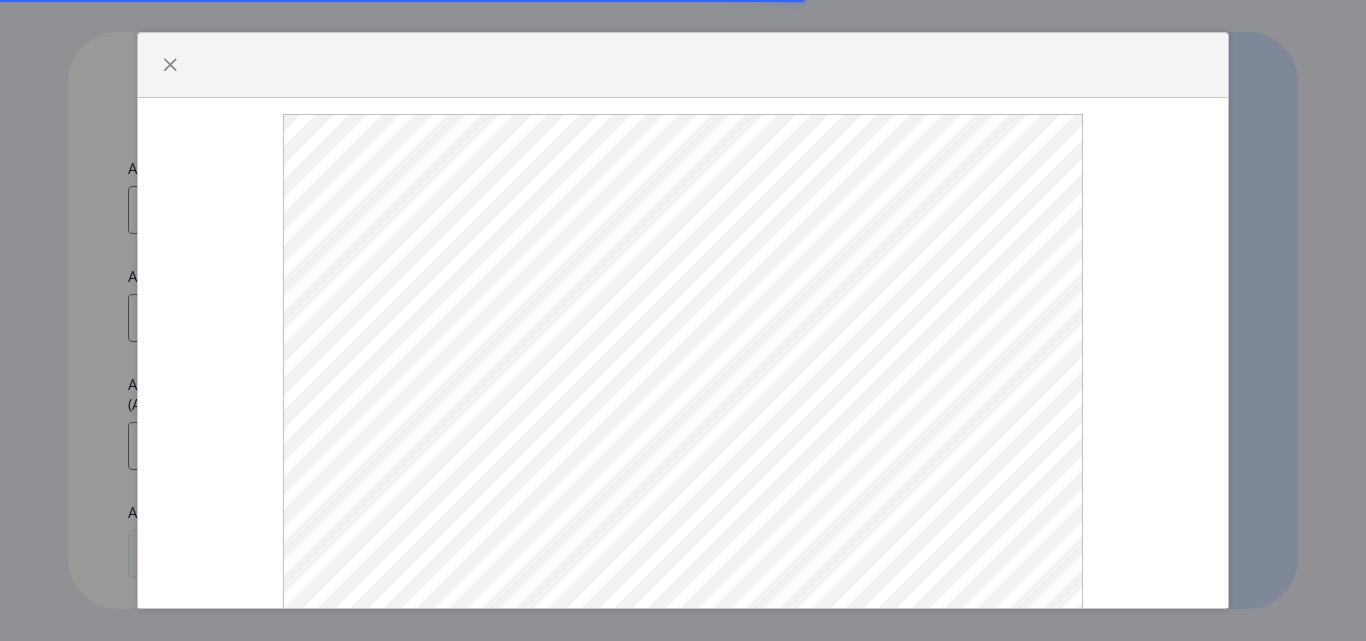 select 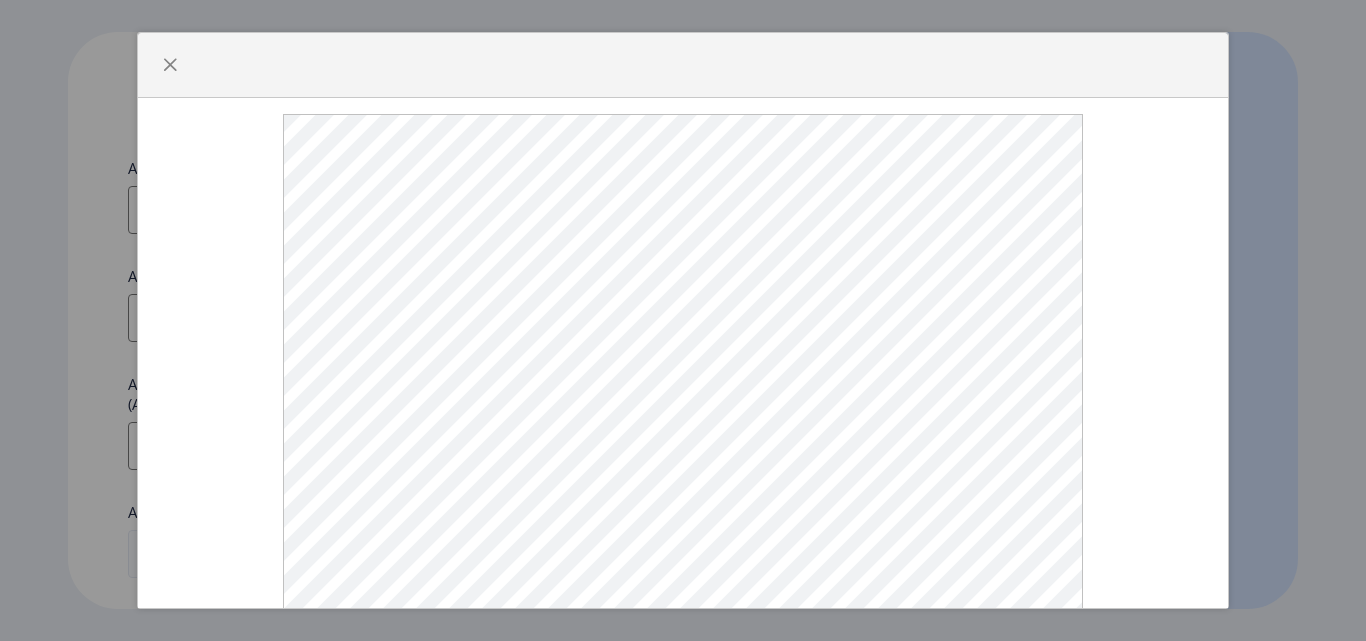 click 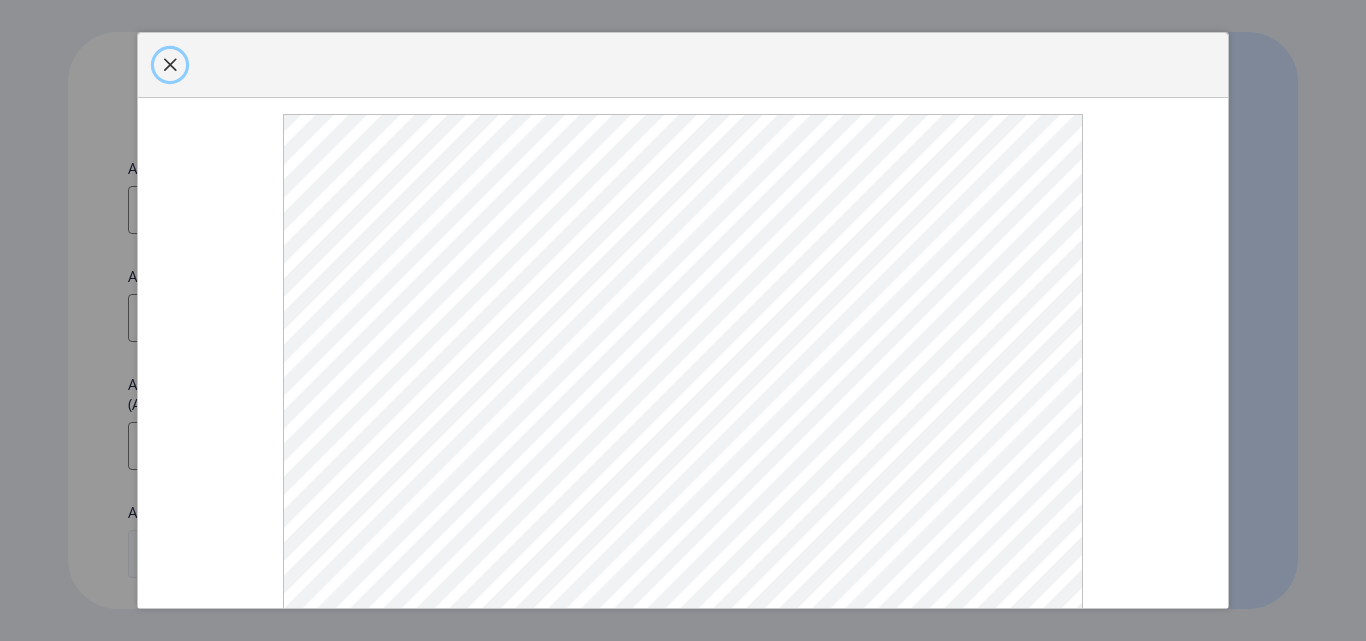 click 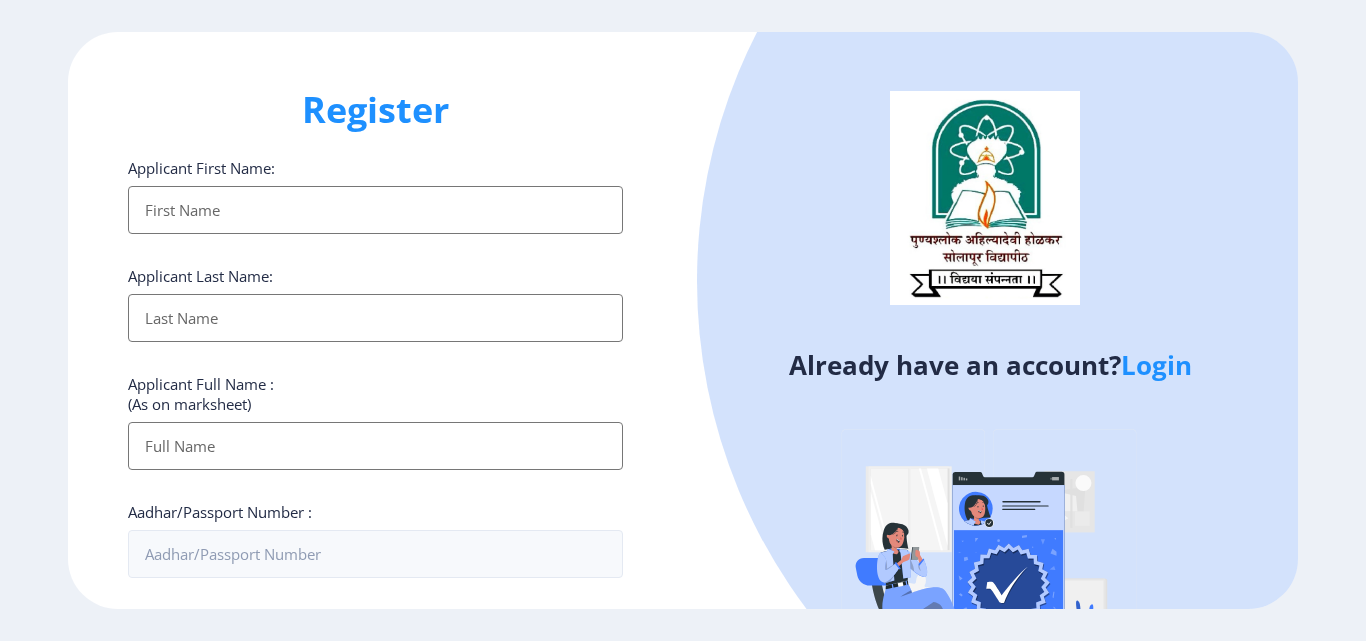 click on "Login" 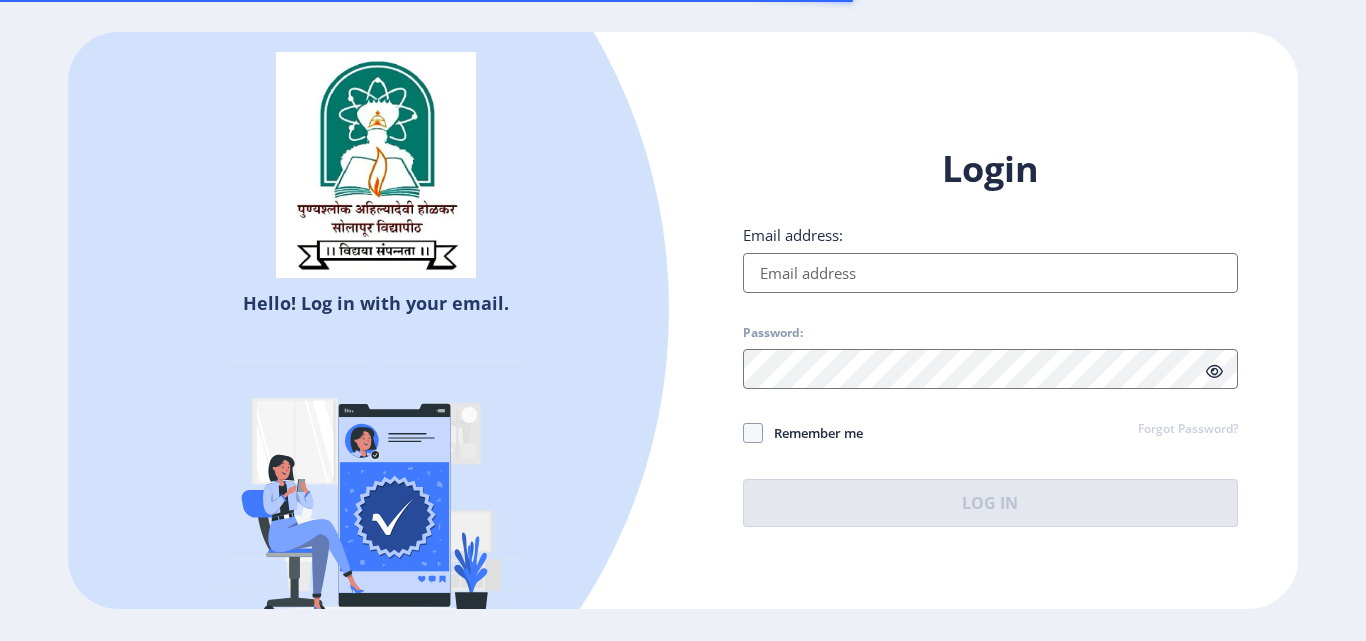 click on "Email address:" at bounding box center [990, 273] 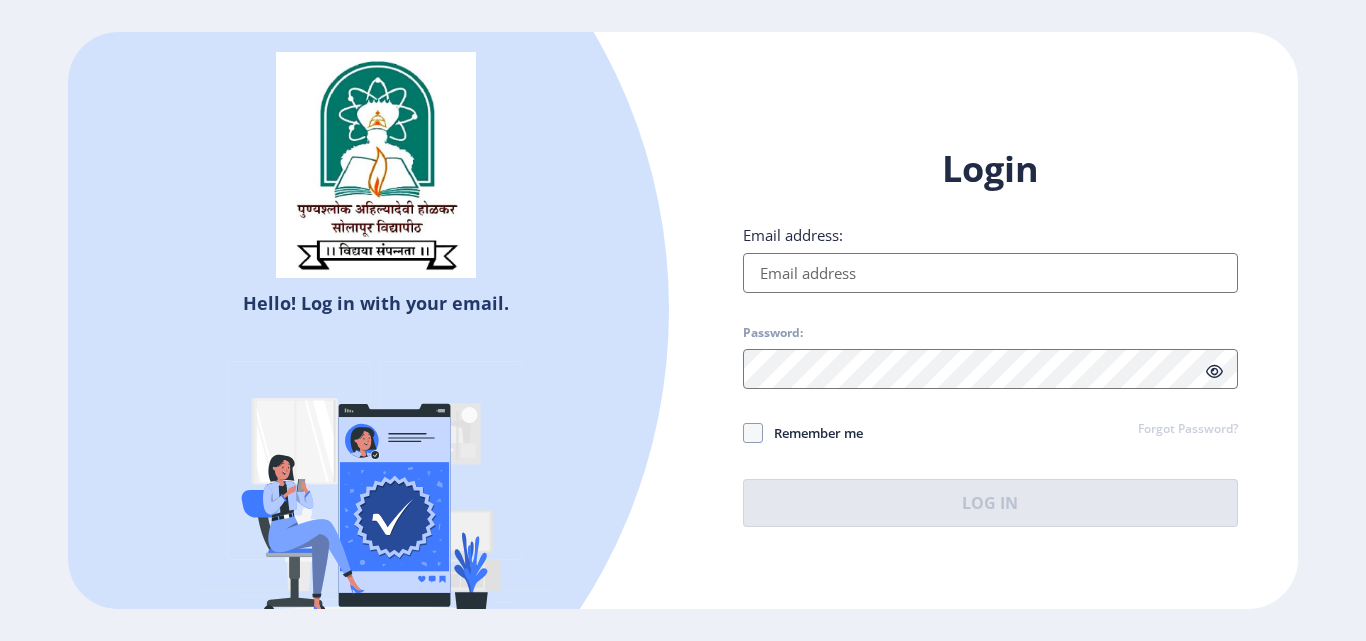 type on "[EMAIL_ADDRESS][DOMAIN_NAME]" 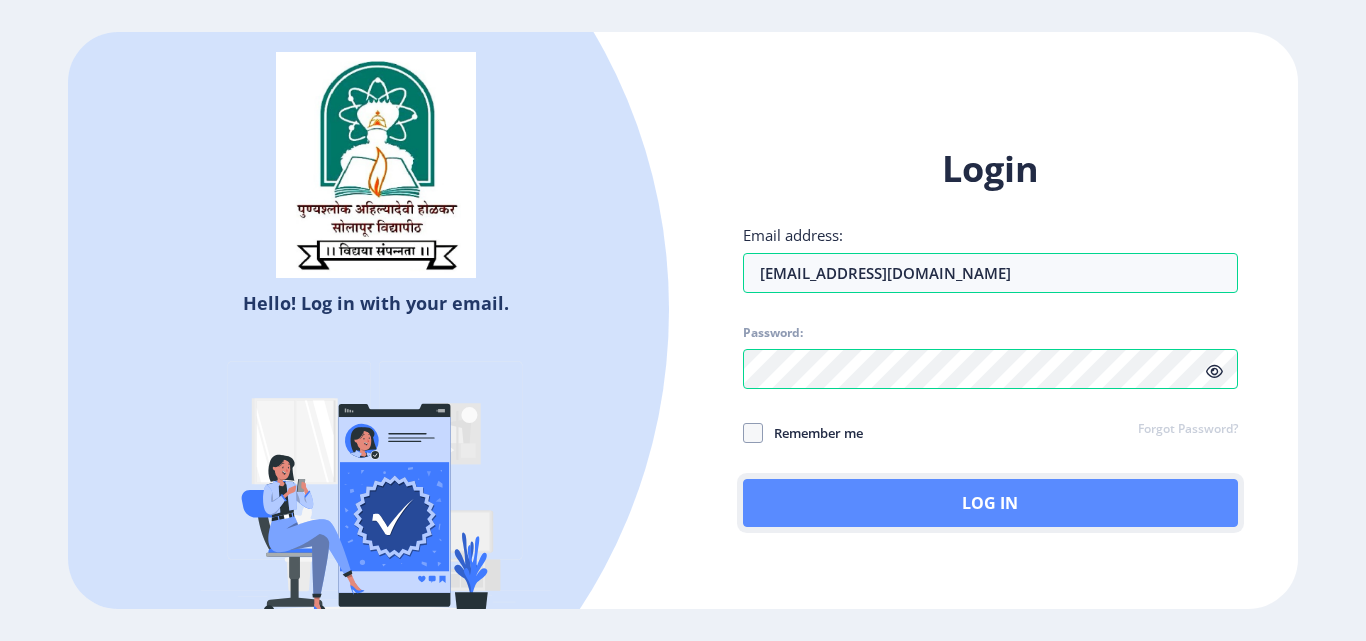 click on "Log In" 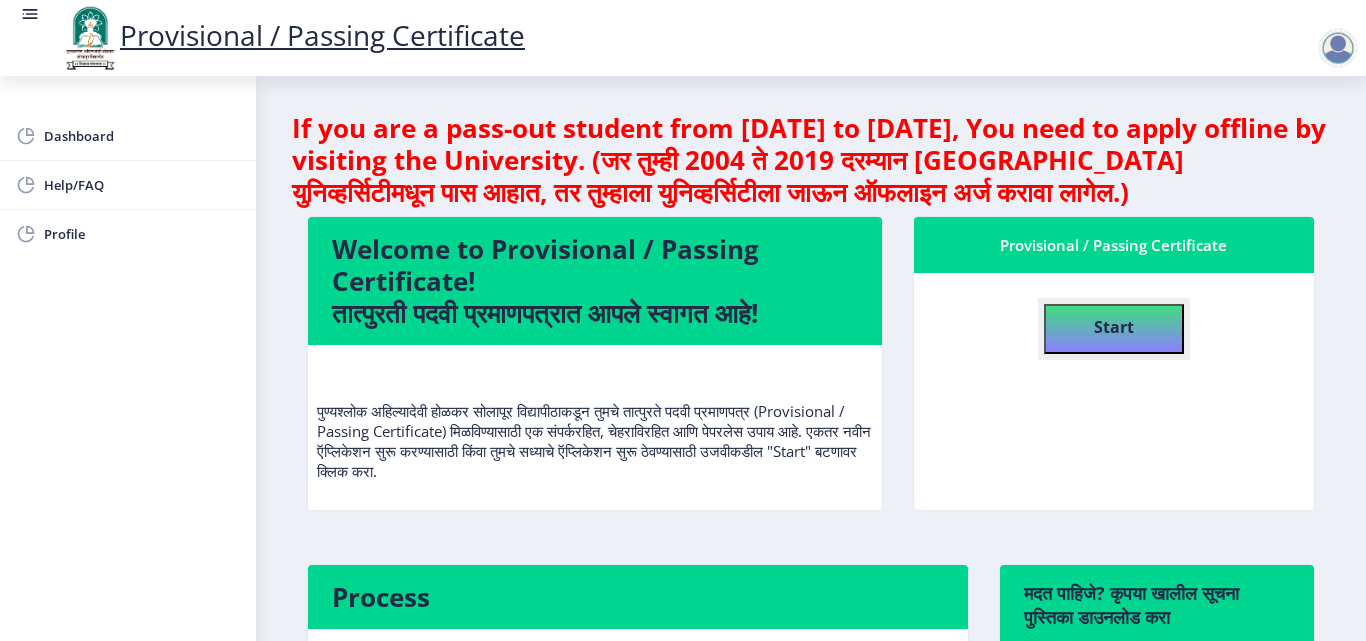 click on "Start" 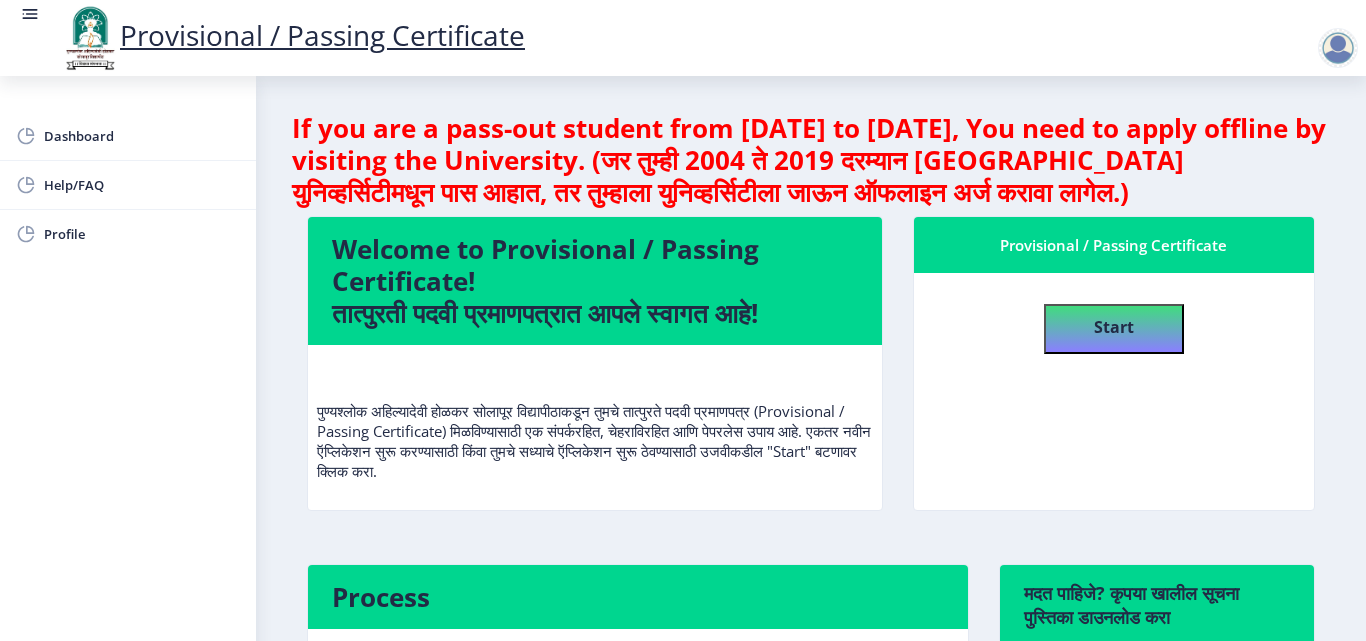 select 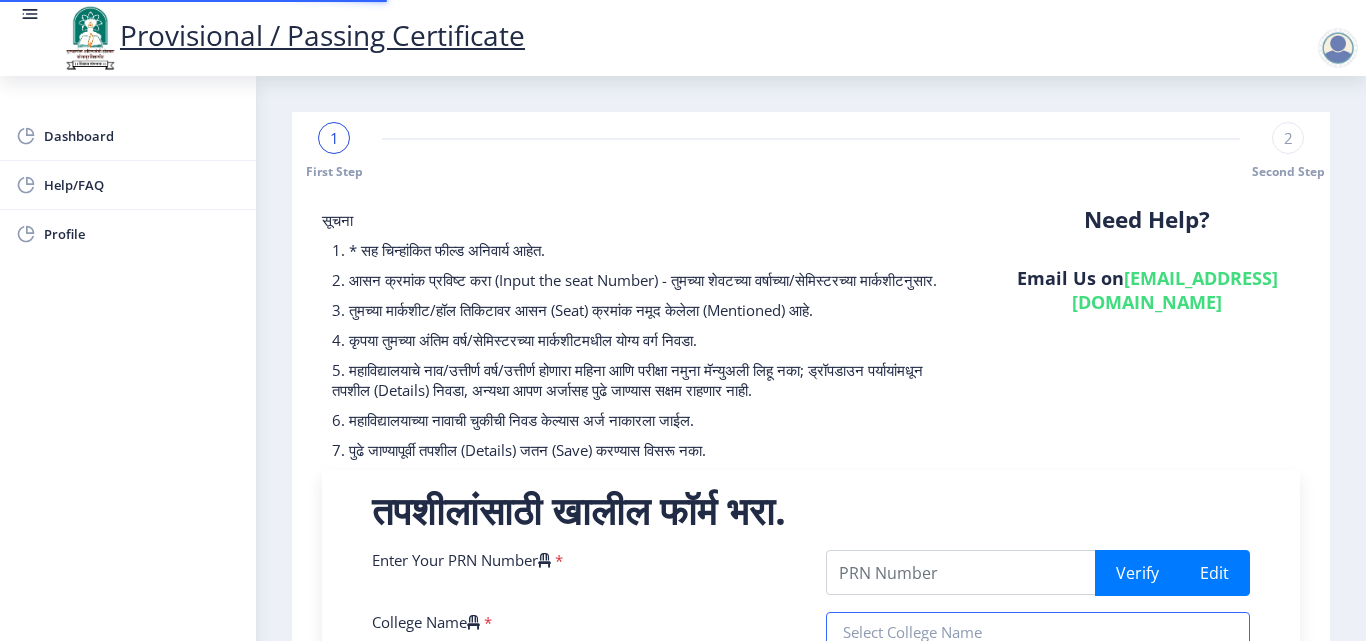 type on "202201078029409" 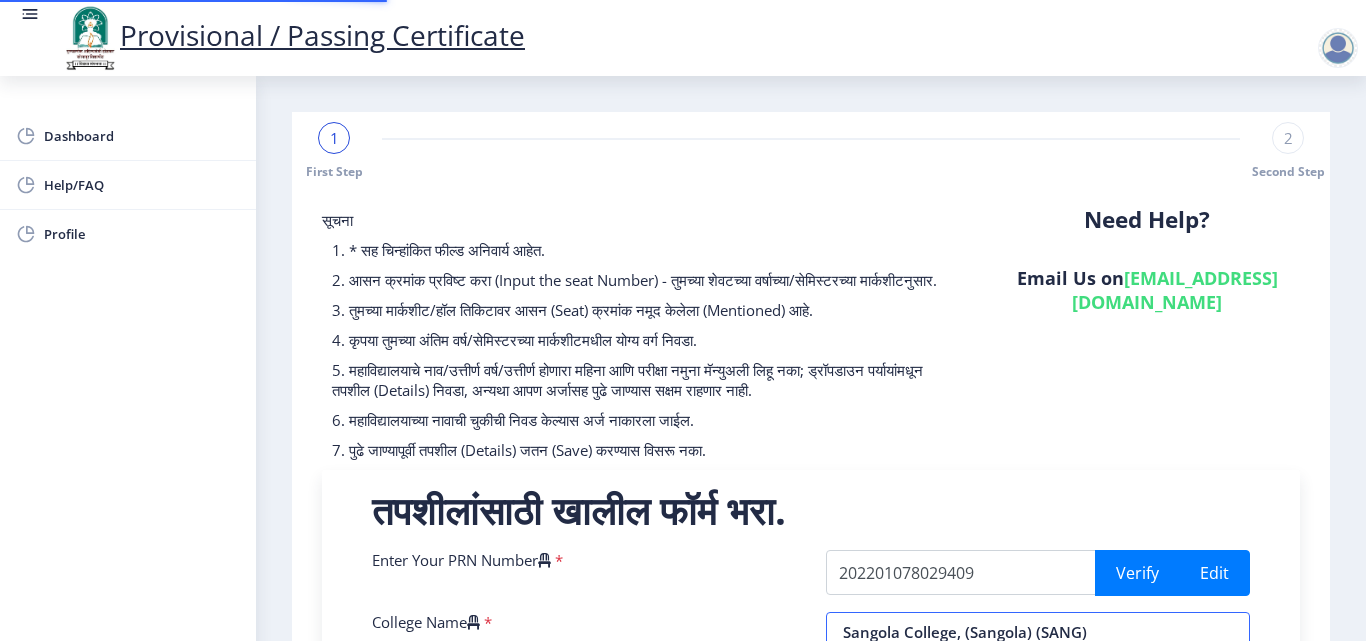 type on "Commerce" 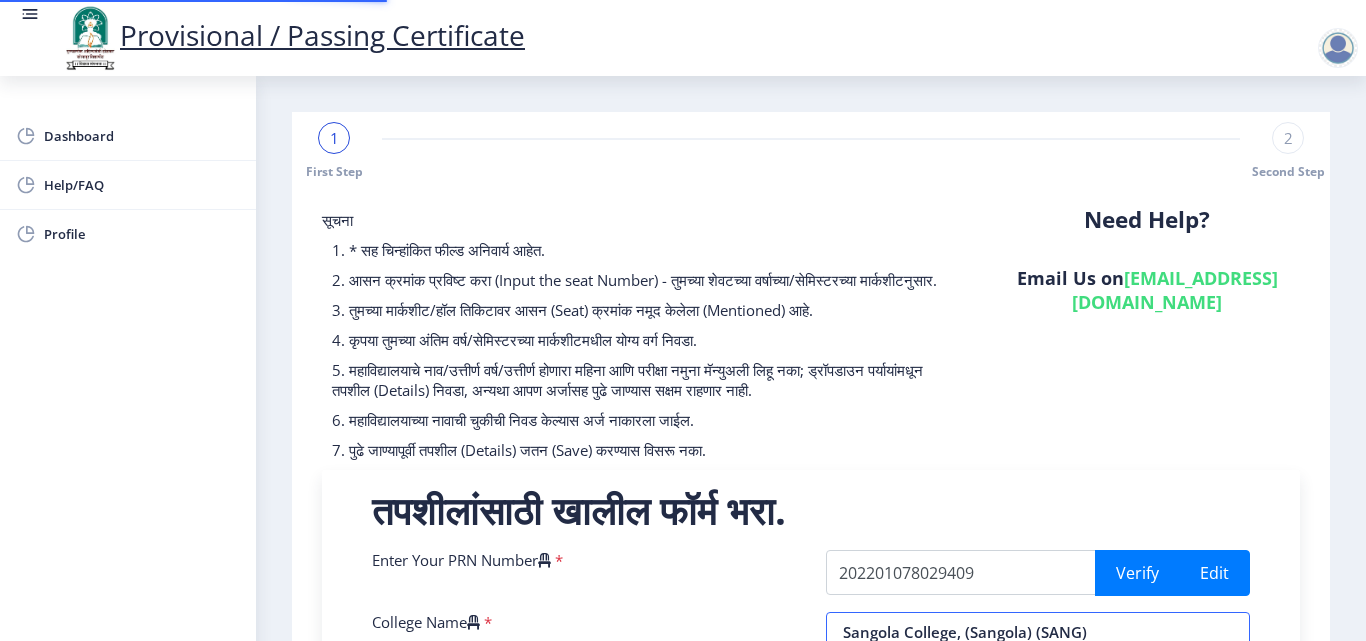 type on "141015" 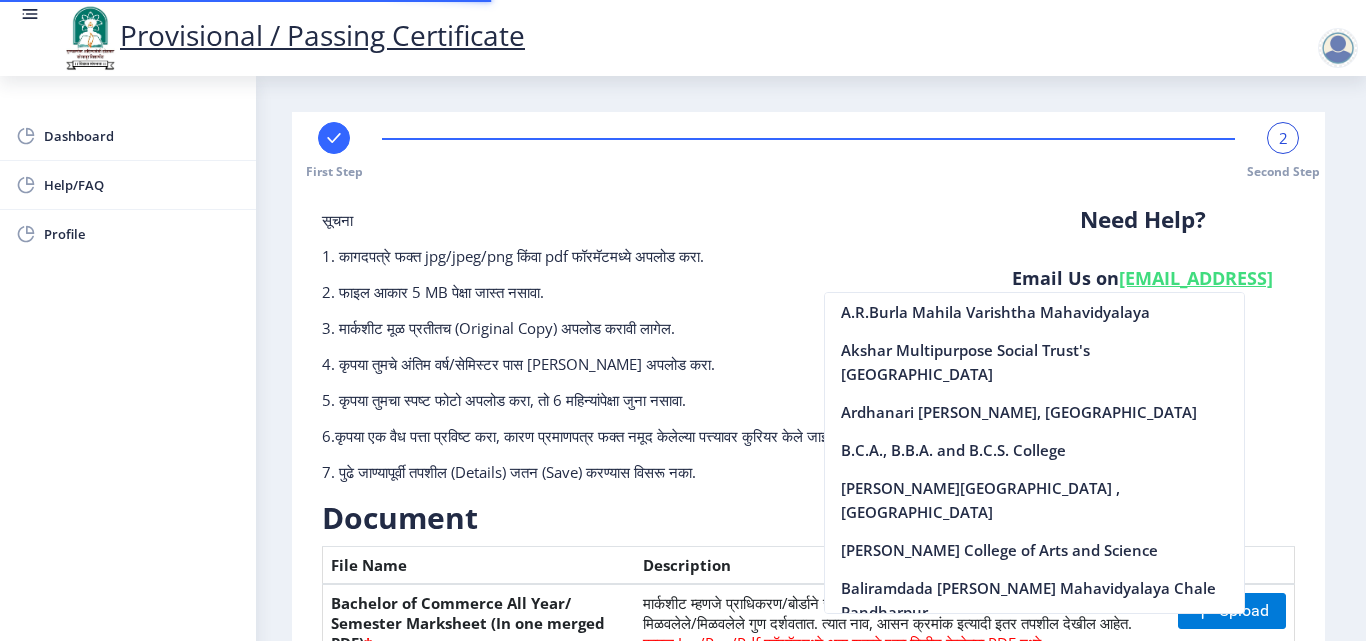 scroll, scrollTop: 388, scrollLeft: 0, axis: vertical 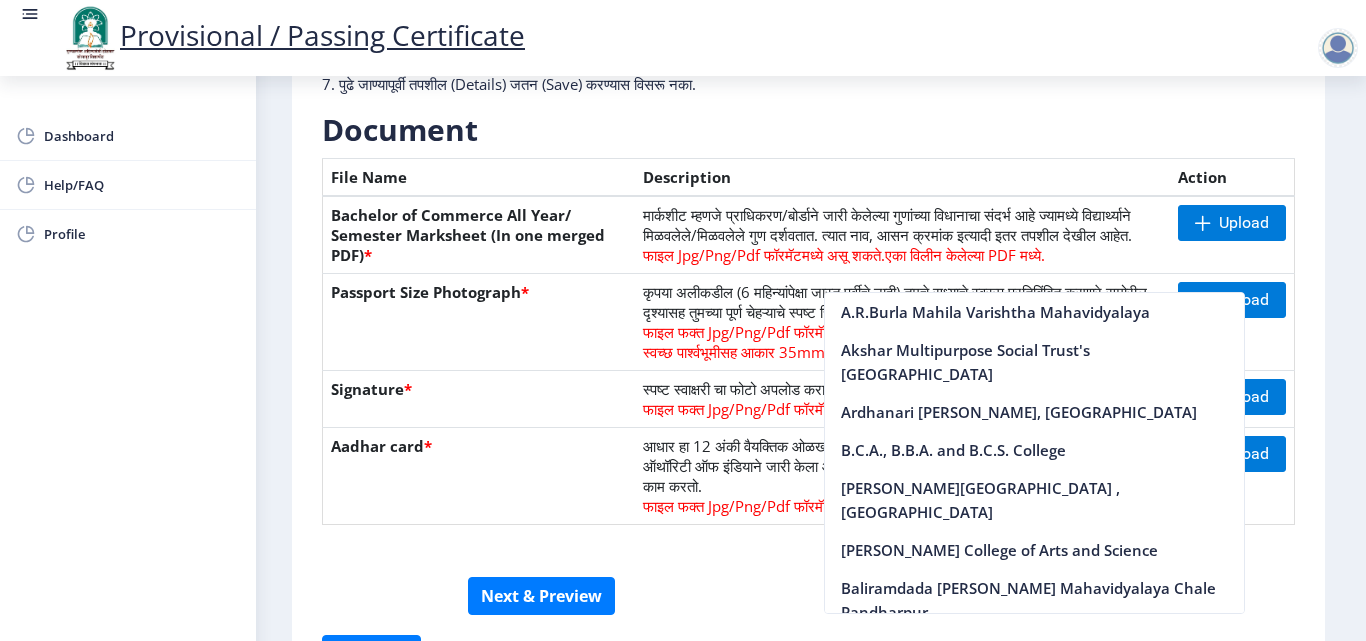 click on "First Step 2 Second Step सूचना 1. कागदपत्रे फक्त jpg/jpeg/png किंवा pdf फॉरमॅटमध्ये अपलोड करा.  2. फाइल आकार 5 MB पेक्षा जास्त नसावा.  3. मार्कशीट मूळ प्रतीतच (Original Copy) अपलोड करावी लागेल.  4. कृपया तुमचे अंतिम वर्ष/सेमिस्टर पास [PERSON_NAME] अपलोड करा.  5. कृपया तुमचा स्पष्ट फोटो अपलोड करा, तो 6 महिन्यांपेक्षा जुना नसावा. 6.कृपया एक वैध पत्ता प्रविष्ट करा, कारण प्रमाणपत्र फक्त नमूद केलेल्या पत्त्यावर कुरियर केले जाईल.  Need Help? Email Us on   Document  File Name *" 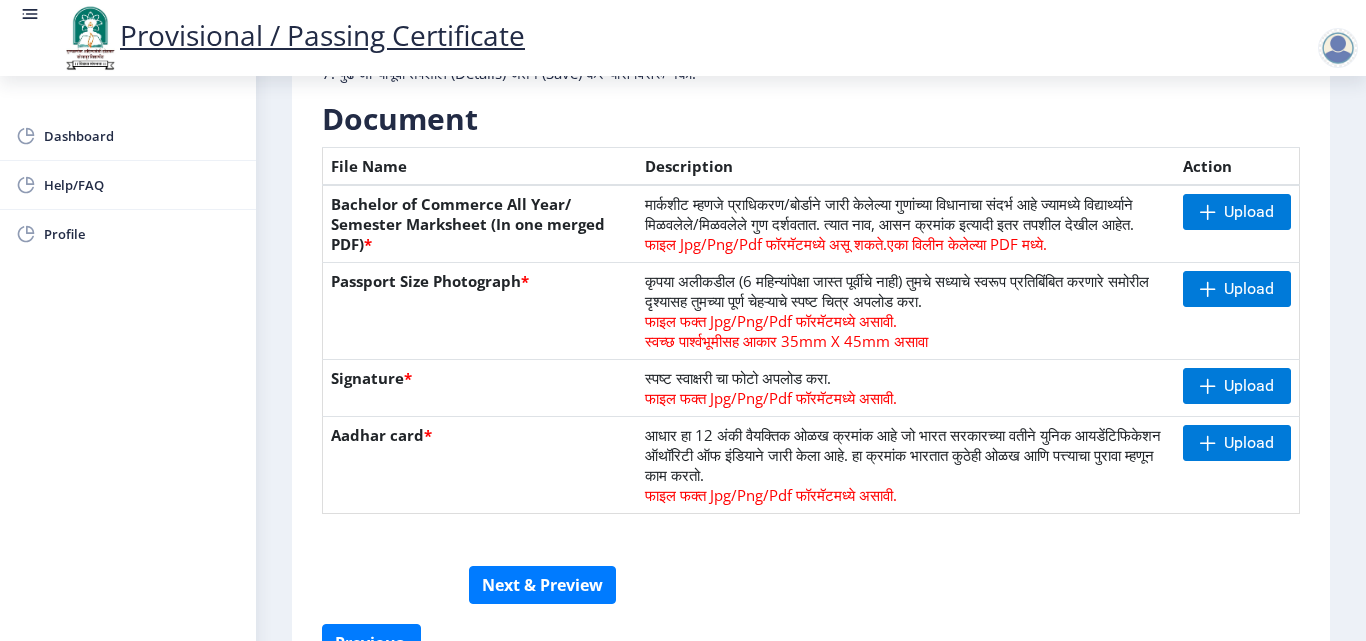 scroll, scrollTop: 383, scrollLeft: 0, axis: vertical 